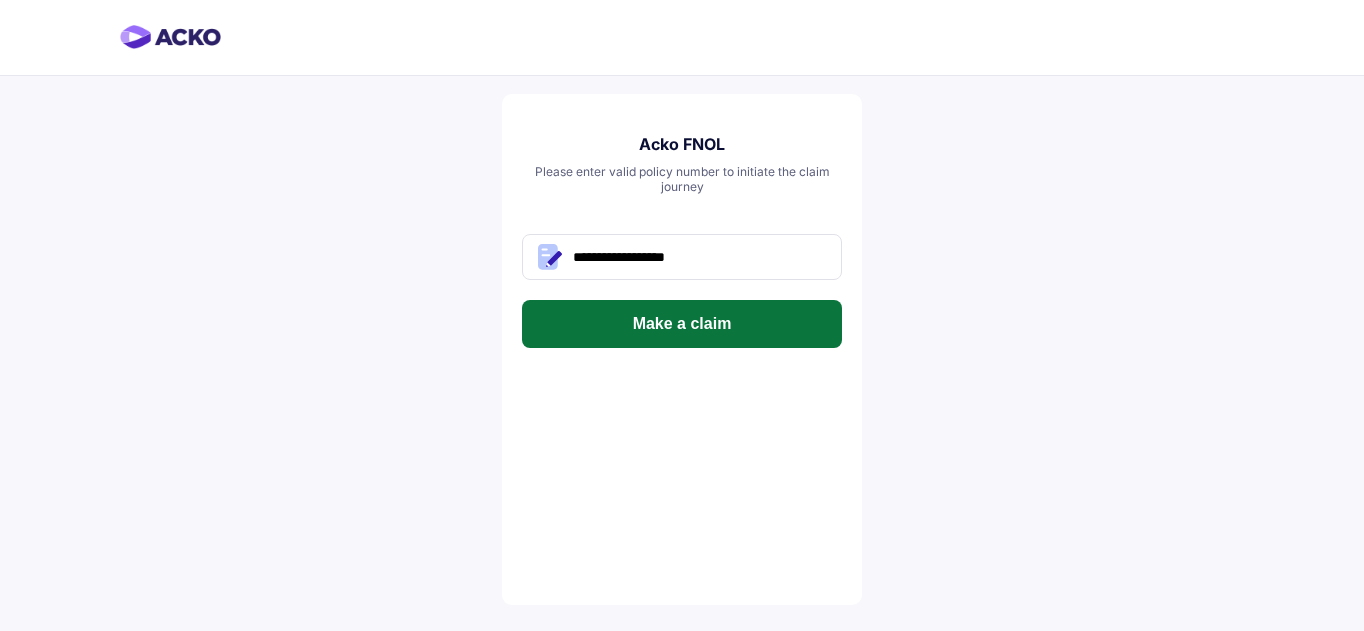 scroll, scrollTop: 0, scrollLeft: 0, axis: both 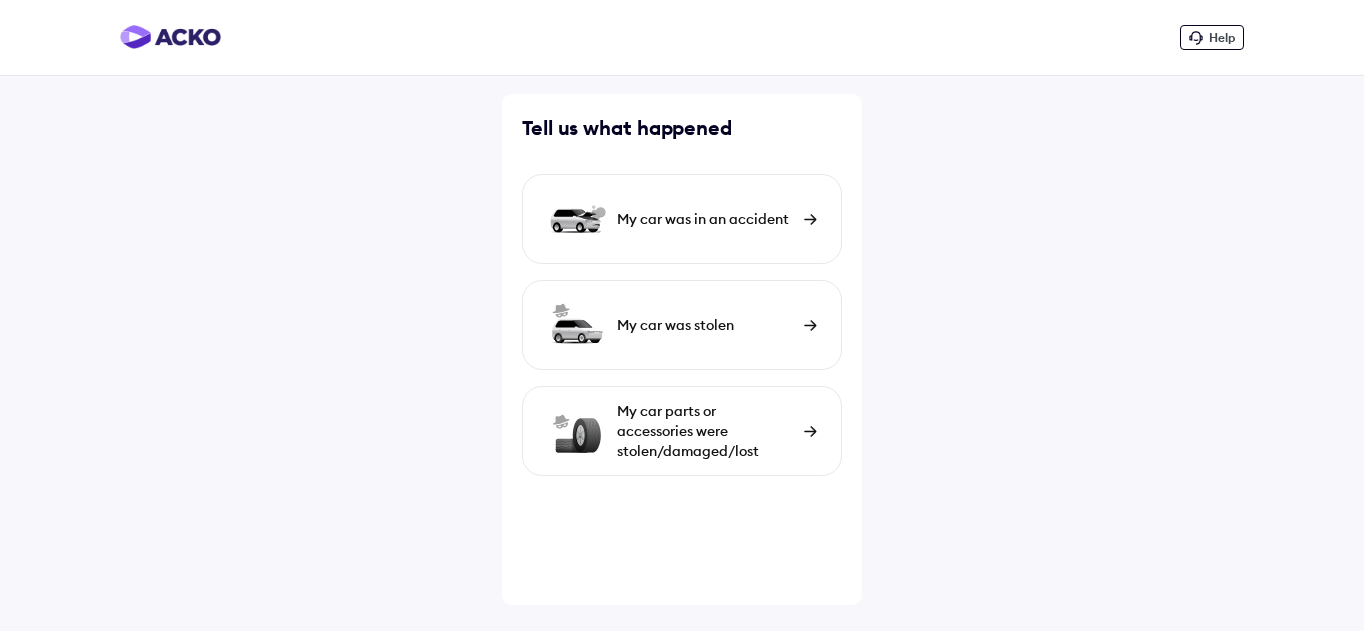 click on "My car was in an accident" at bounding box center [682, 219] 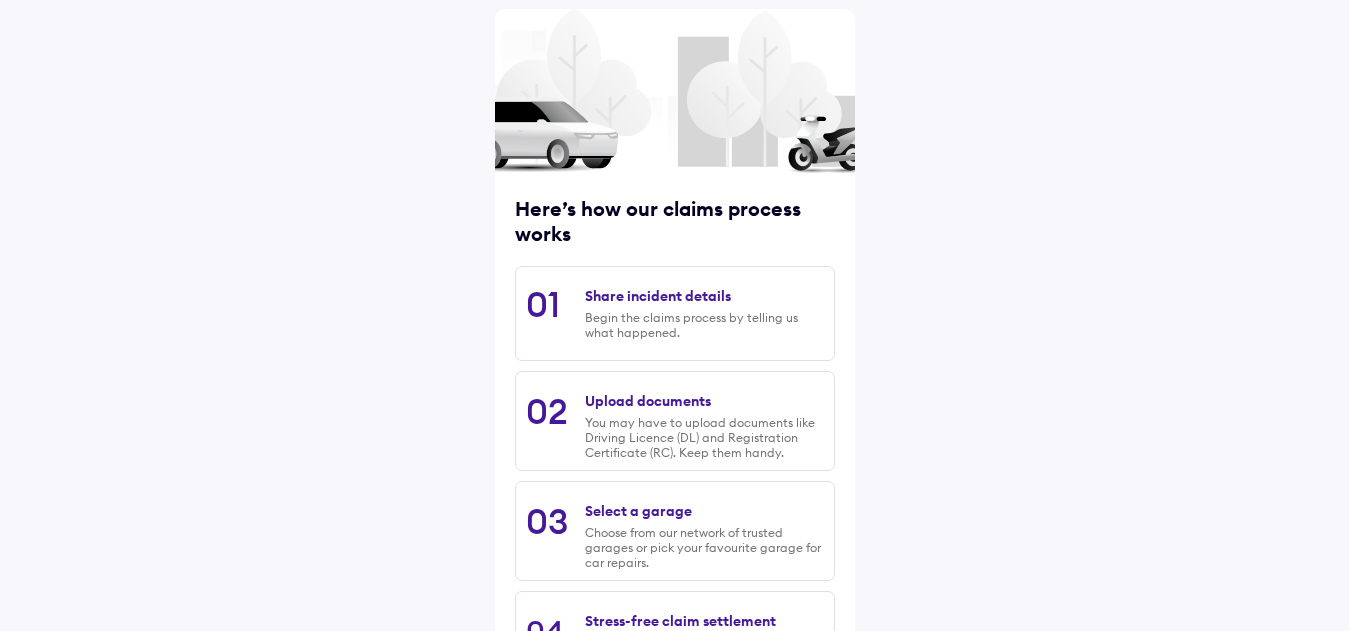 scroll, scrollTop: 265, scrollLeft: 0, axis: vertical 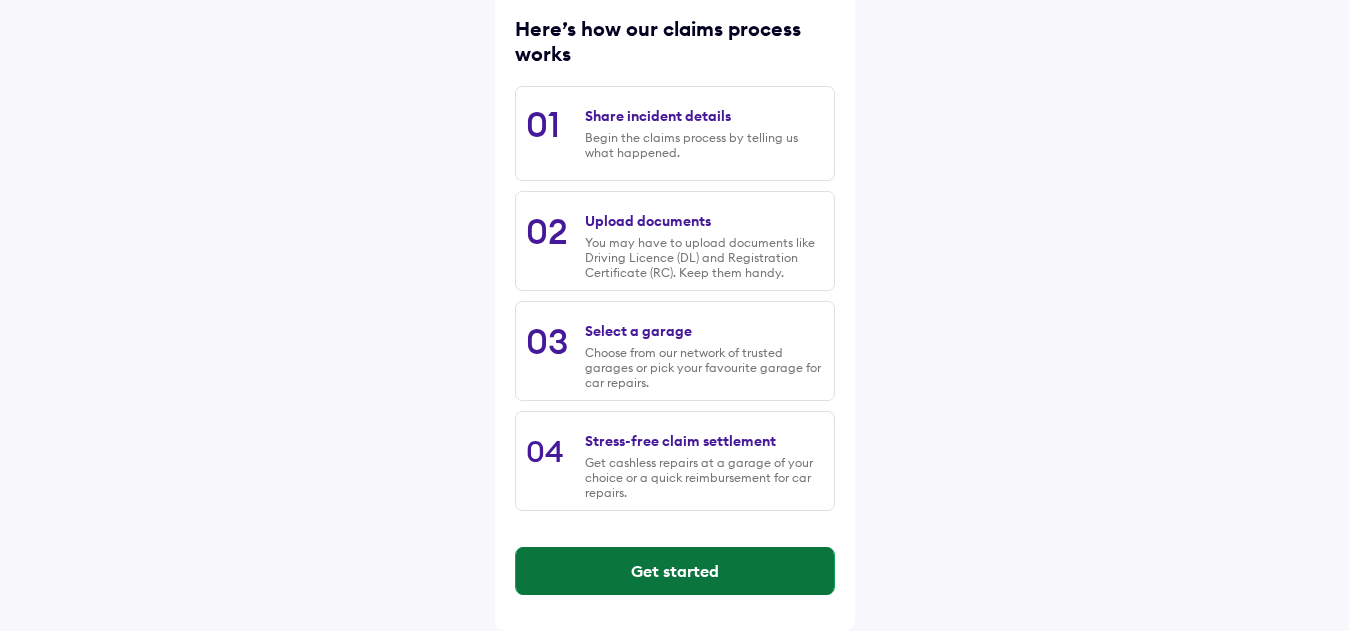 click on "Get started" at bounding box center [675, 571] 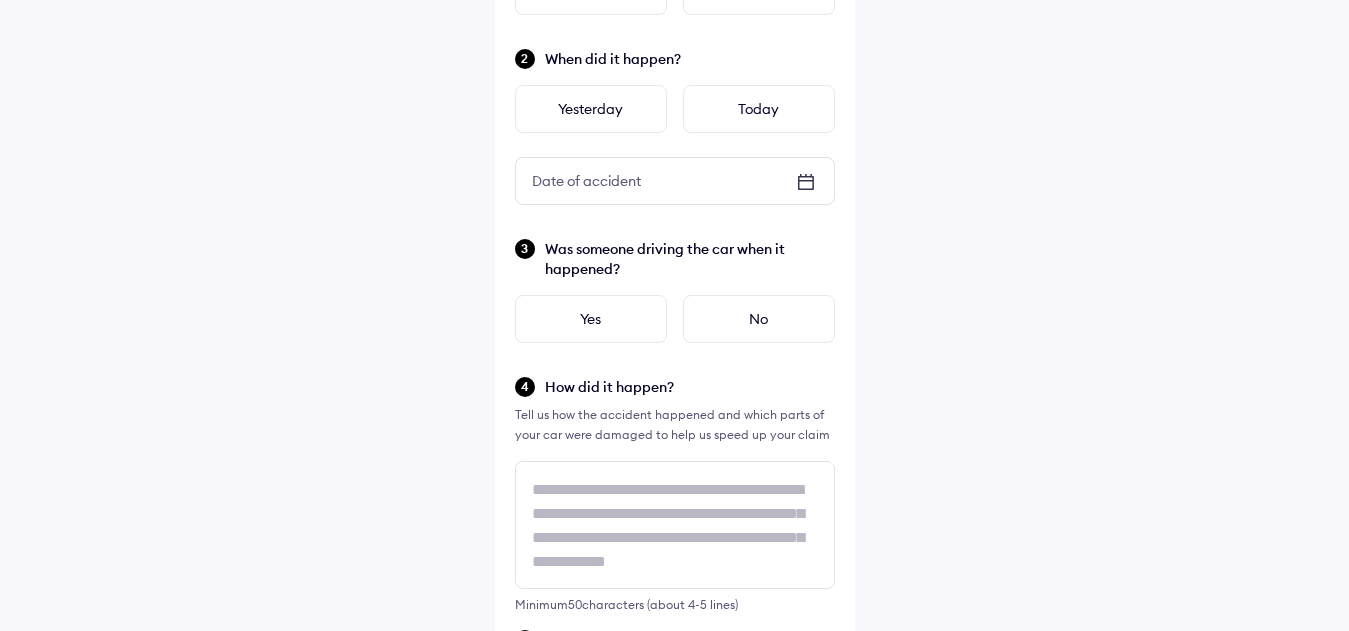 scroll, scrollTop: 0, scrollLeft: 0, axis: both 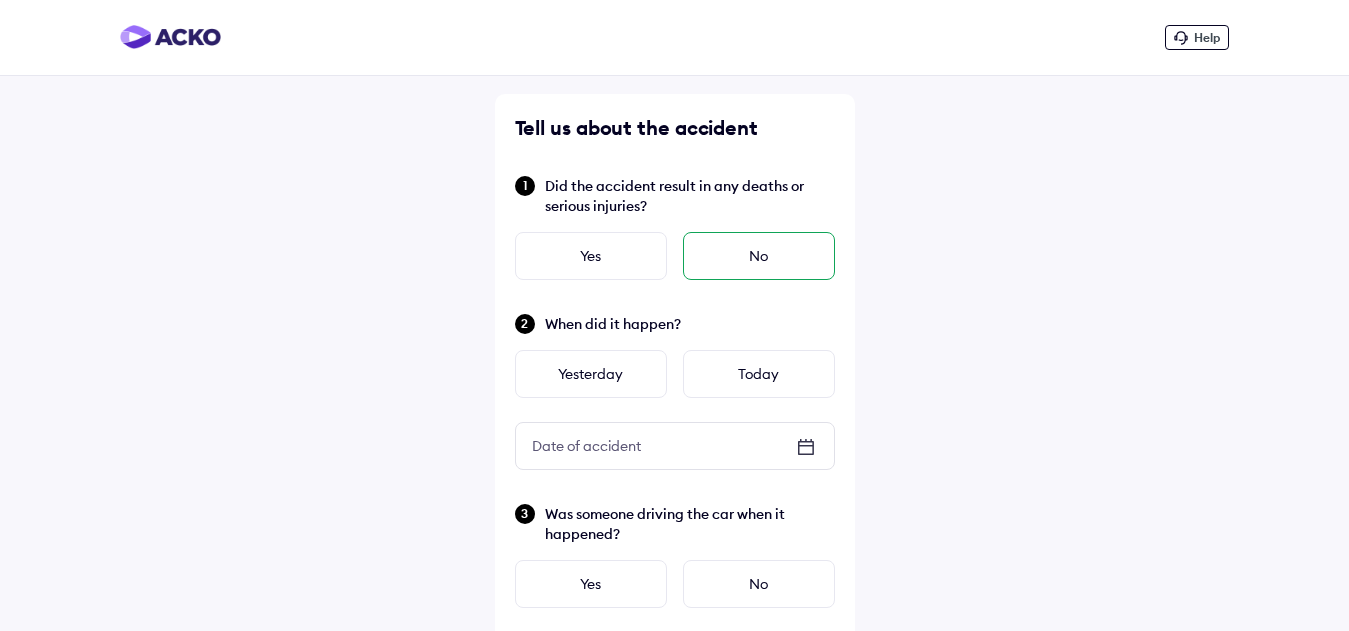 click on "No" at bounding box center (759, 256) 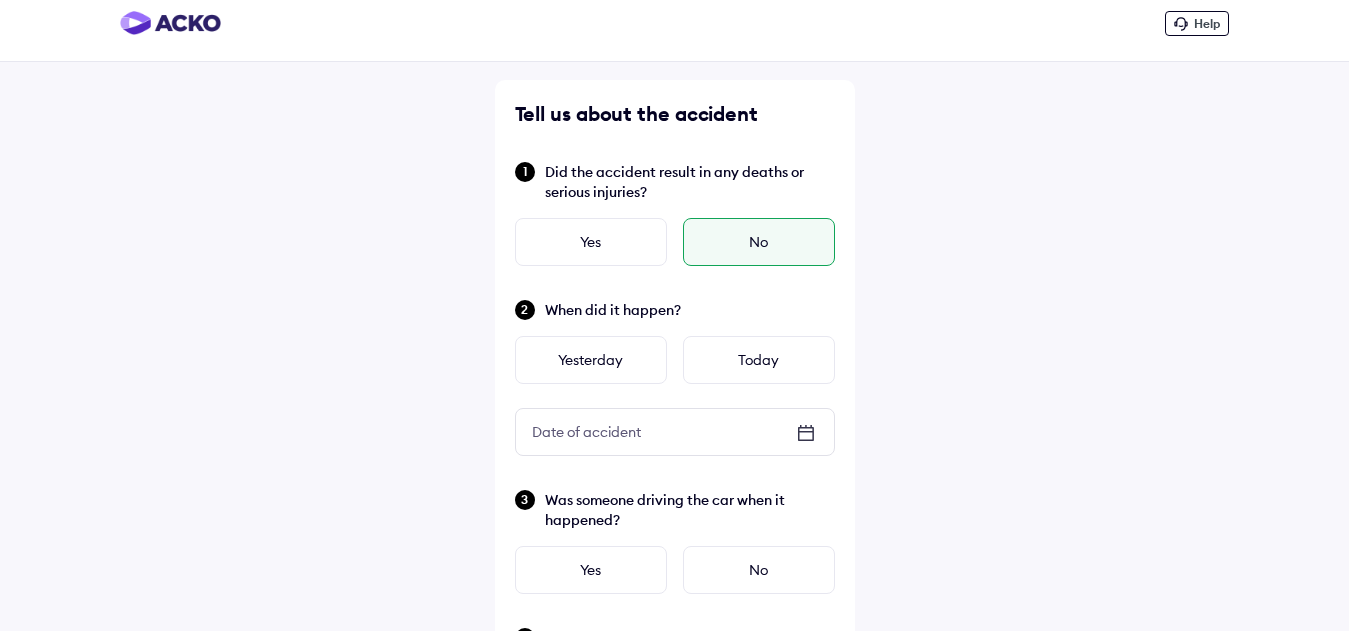 scroll, scrollTop: 100, scrollLeft: 0, axis: vertical 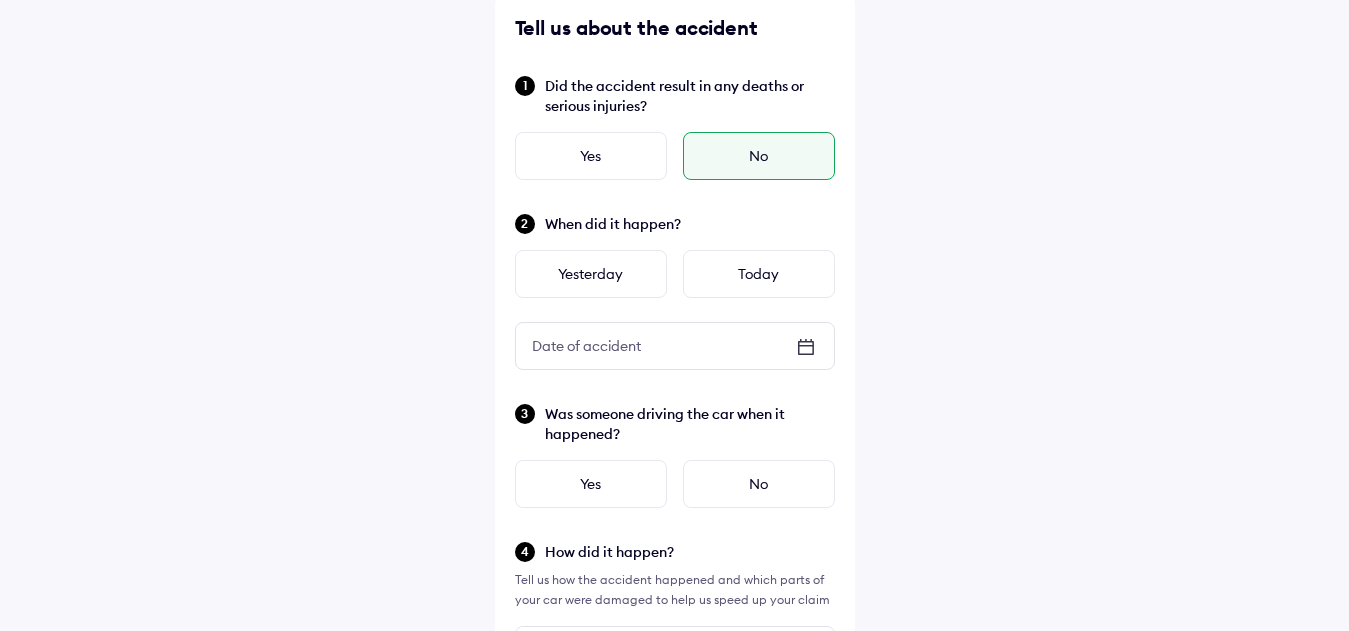click 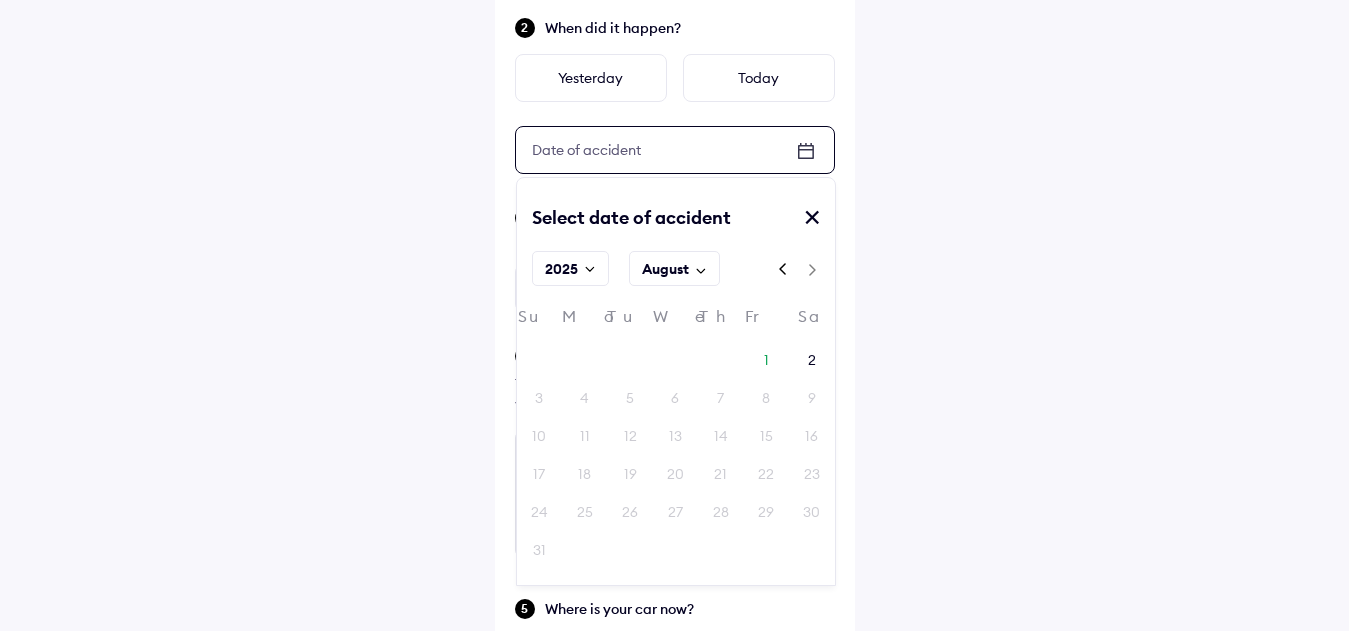 scroll, scrollTop: 300, scrollLeft: 0, axis: vertical 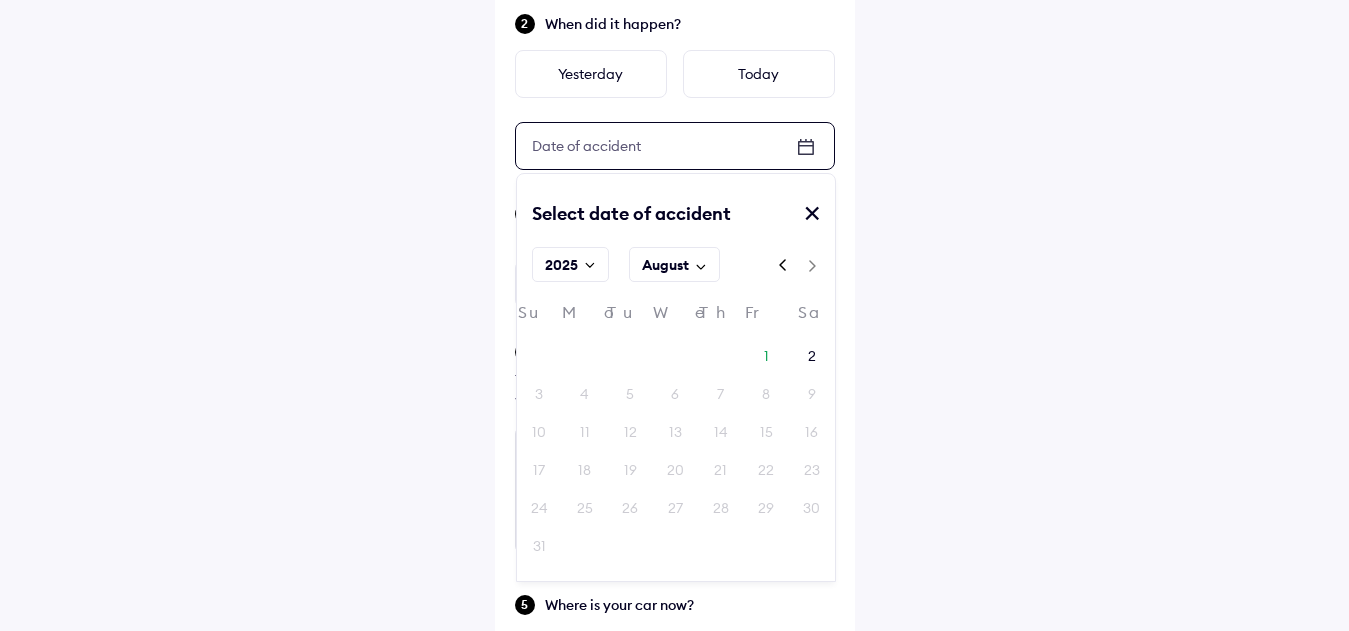 click 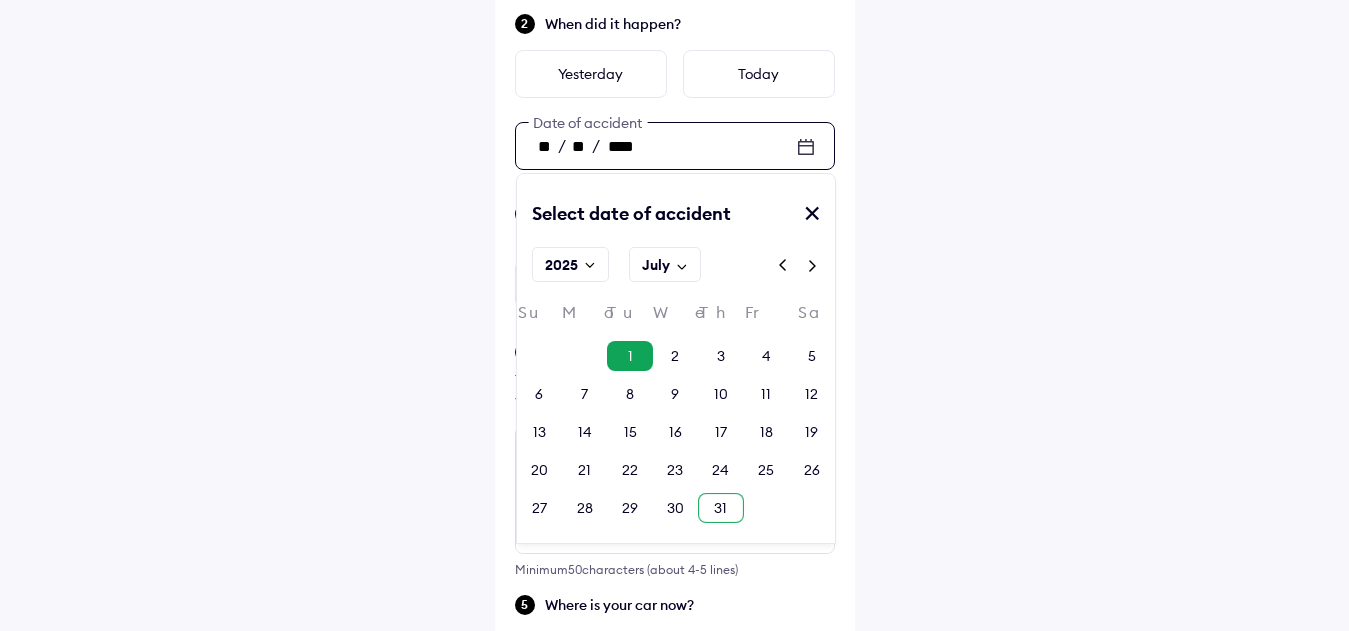 click on "31" at bounding box center [720, 508] 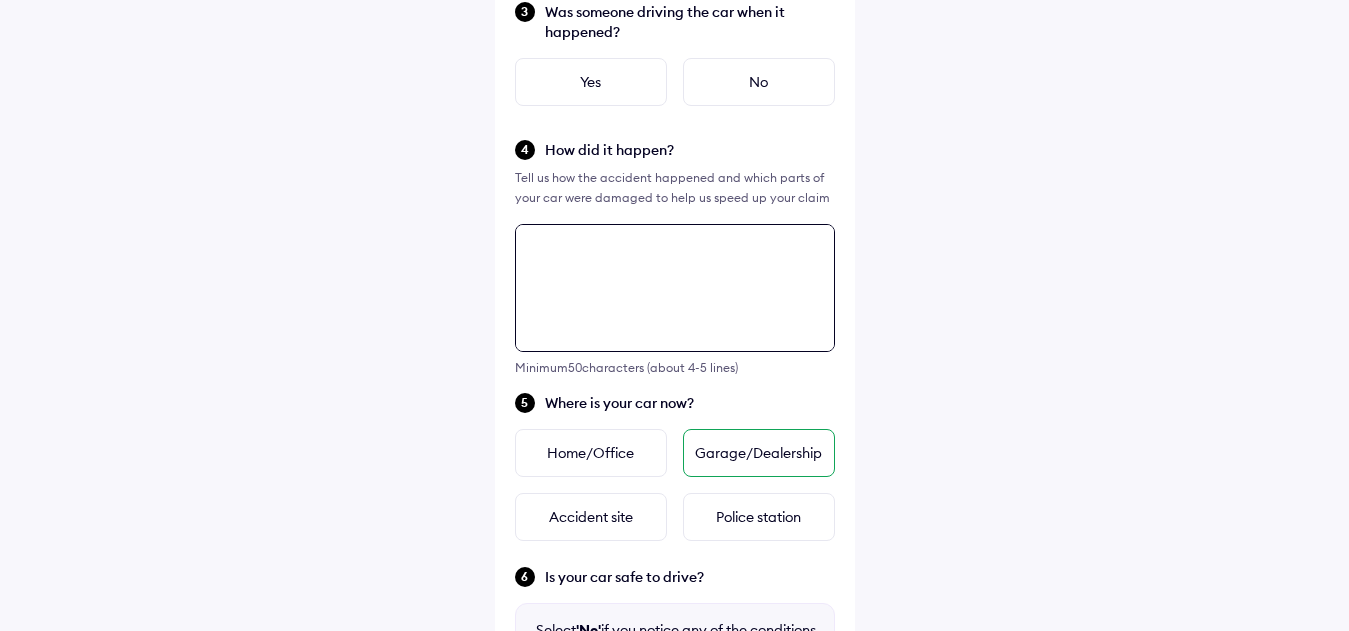 click on "Minimum  50  characters (about 4-5 lines)" at bounding box center (675, 299) 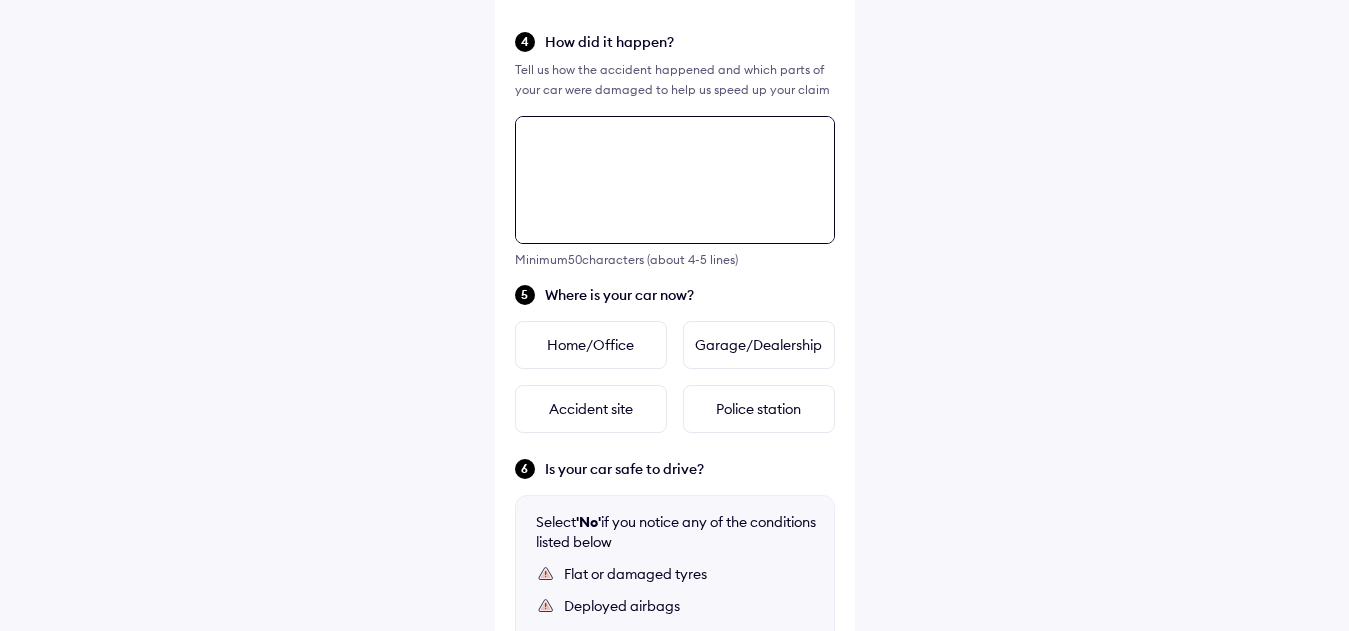 scroll, scrollTop: 426, scrollLeft: 0, axis: vertical 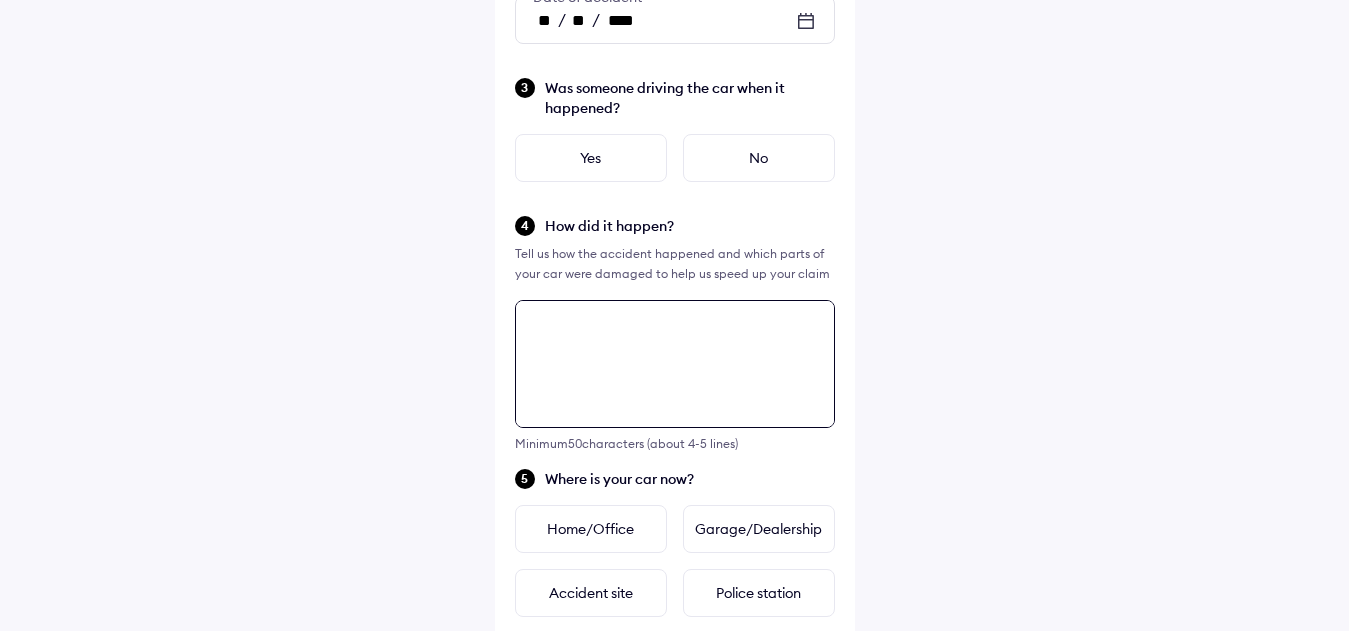 click at bounding box center [675, 364] 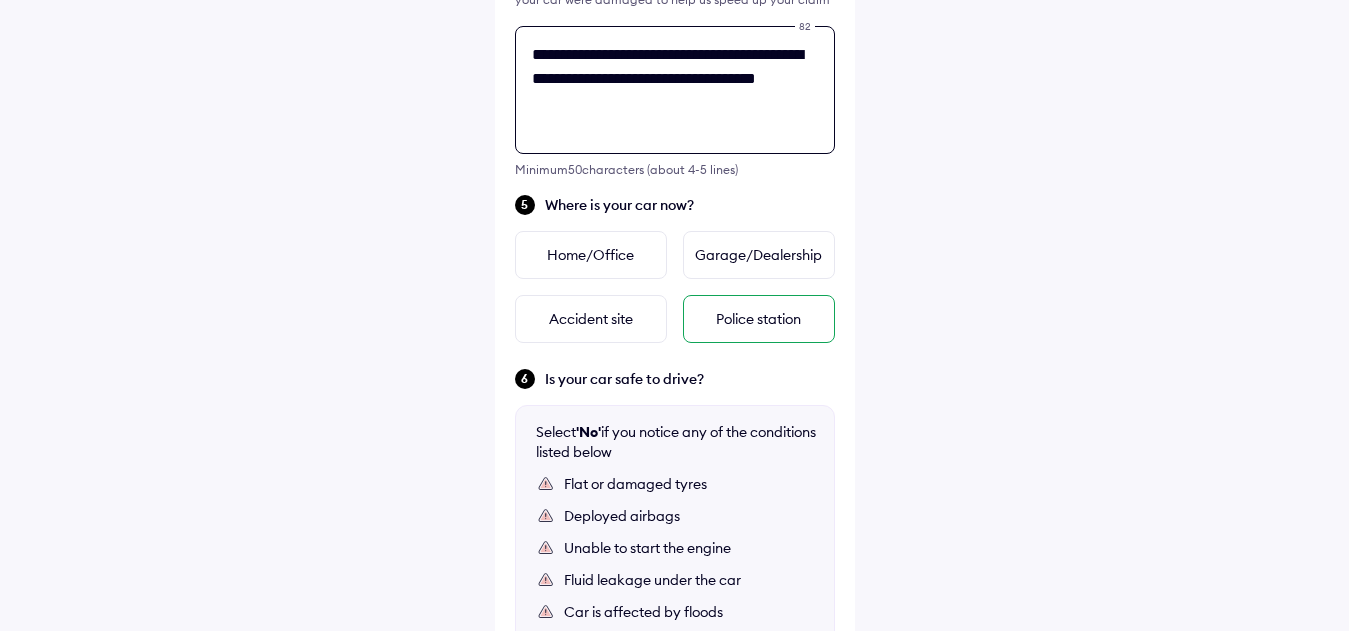 scroll, scrollTop: 726, scrollLeft: 0, axis: vertical 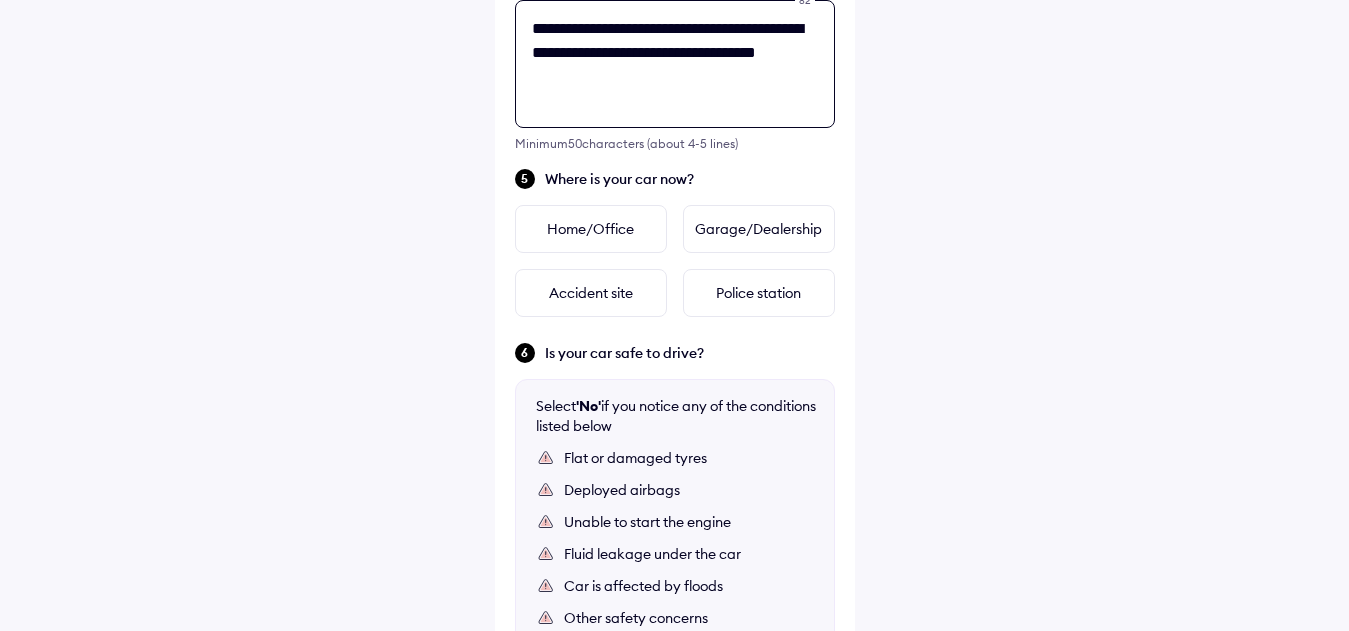 type on "**********" 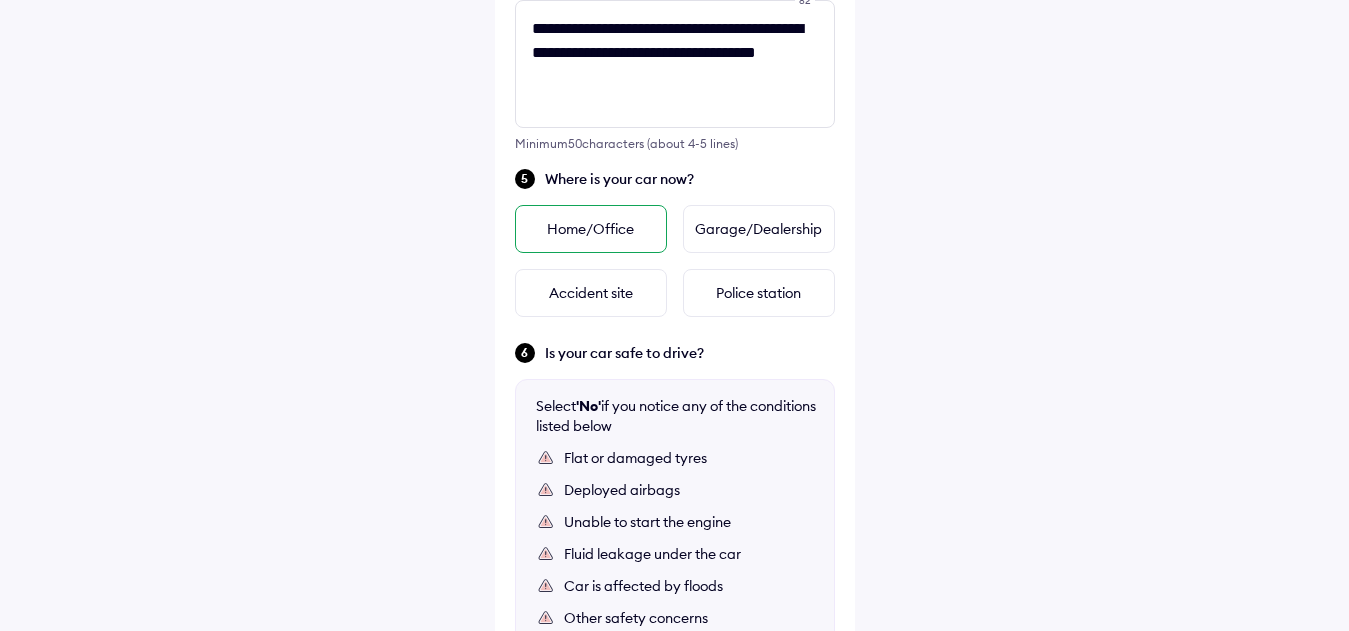 click on "Home/Office" at bounding box center [591, 229] 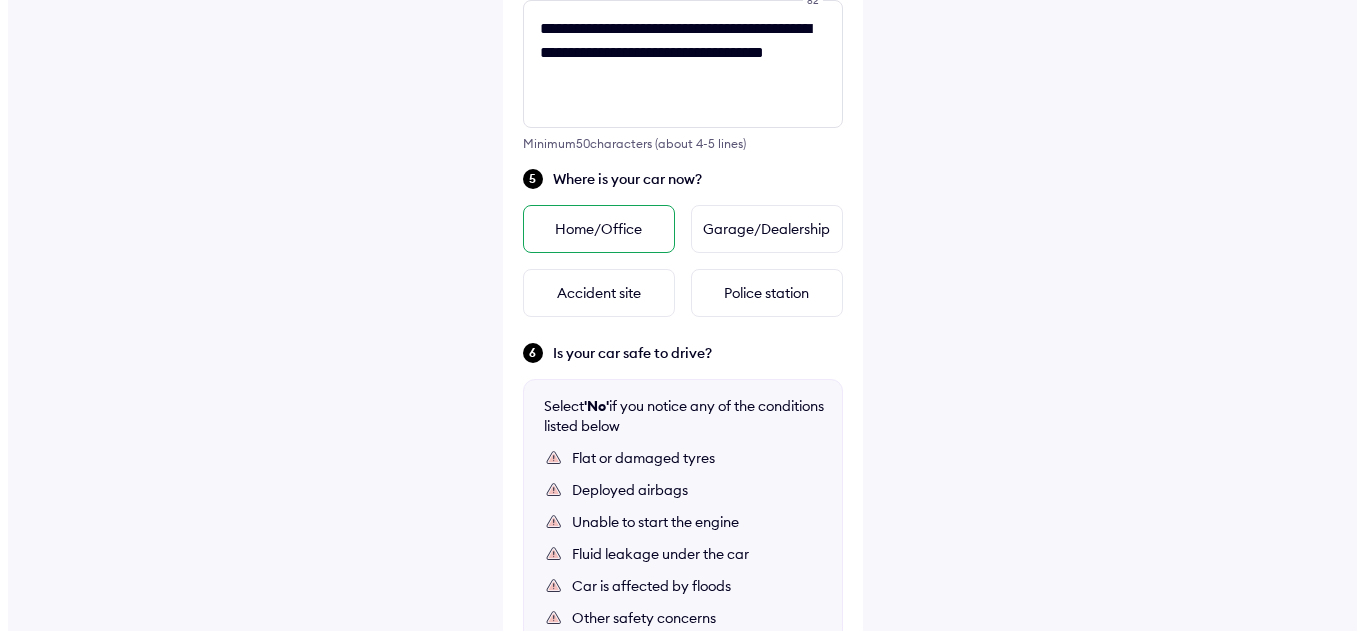 scroll, scrollTop: 0, scrollLeft: 0, axis: both 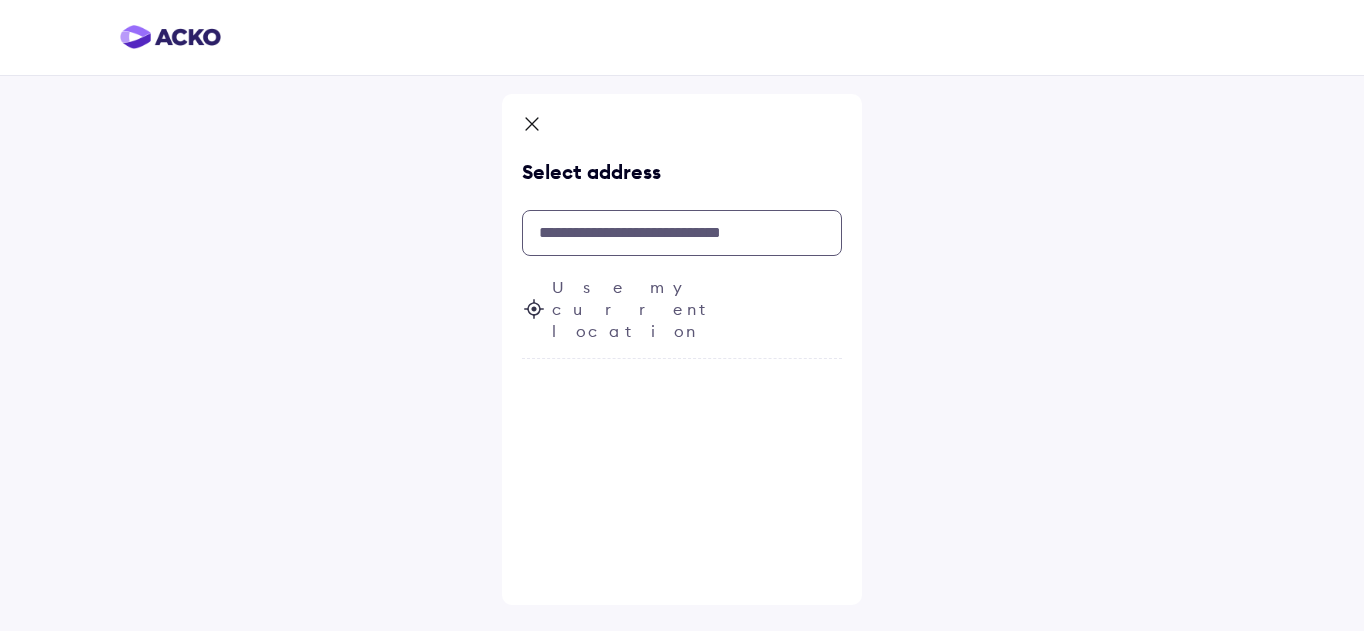 click at bounding box center (682, 233) 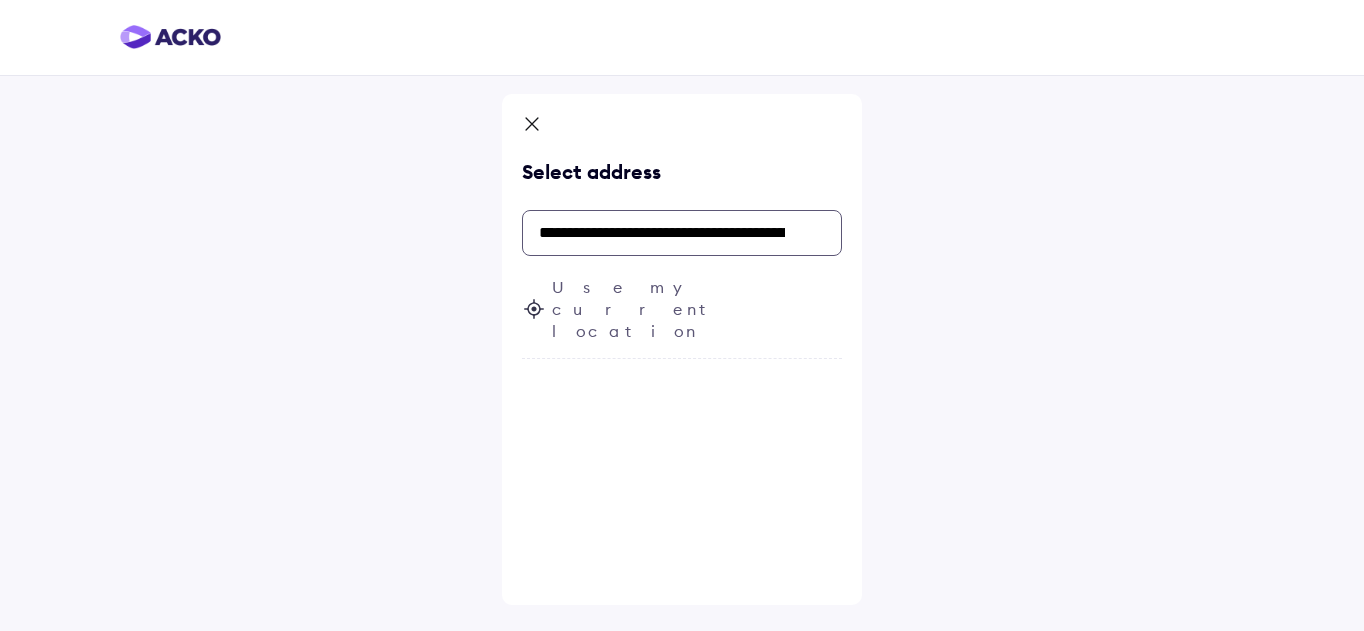 scroll, scrollTop: 0, scrollLeft: 453, axis: horizontal 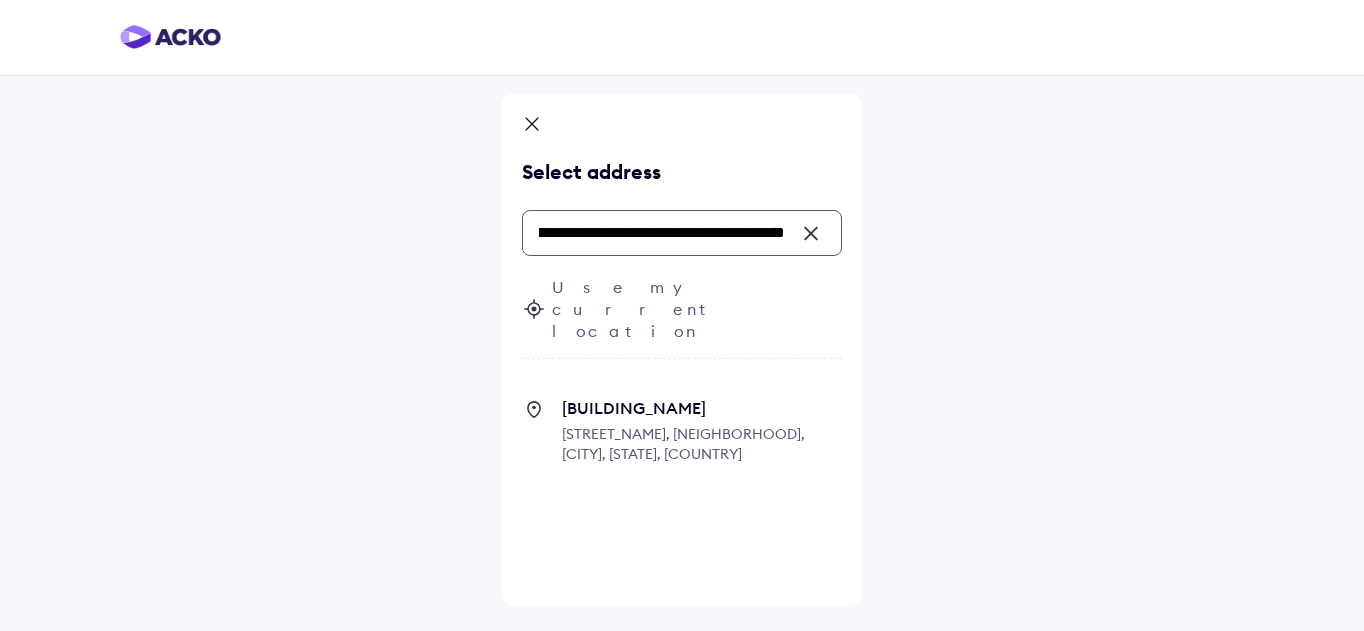 click 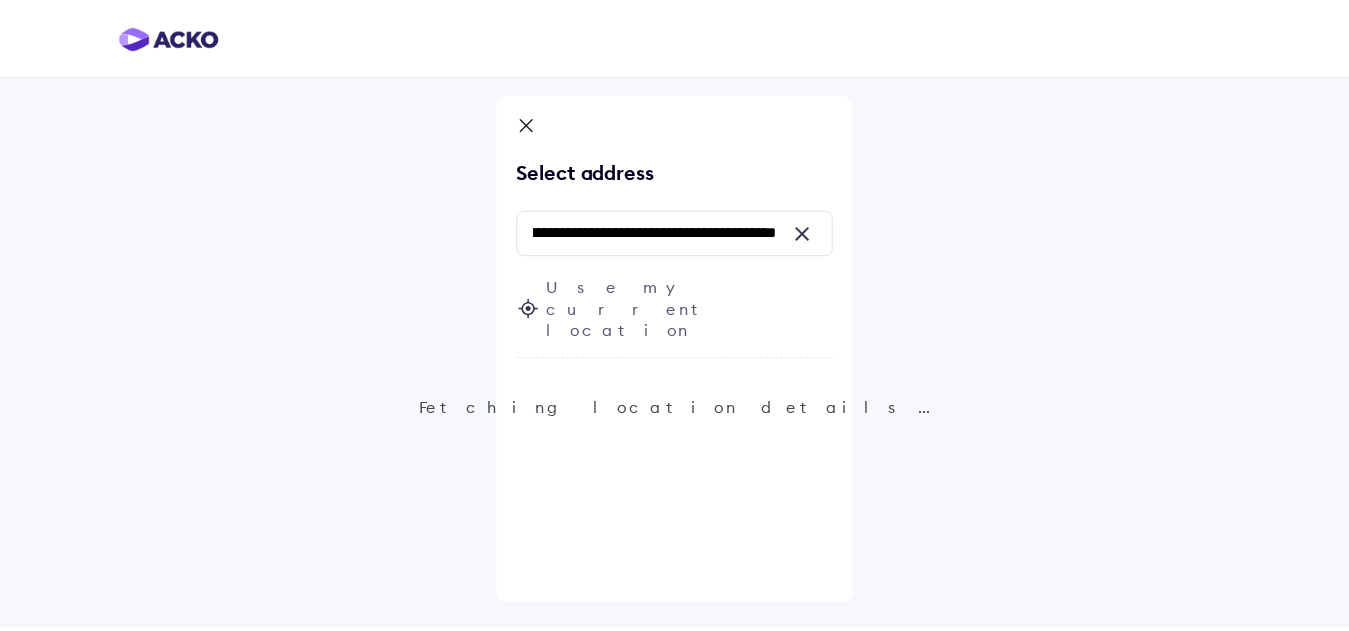 scroll, scrollTop: 0, scrollLeft: 0, axis: both 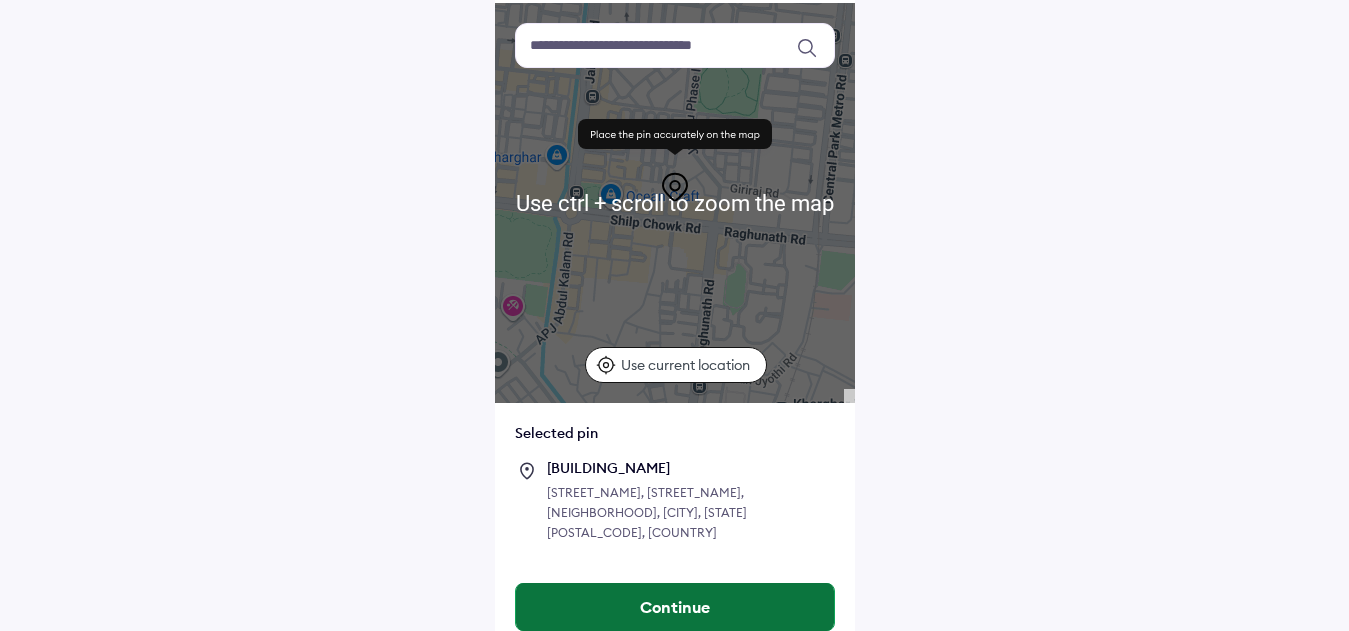 click on "Continue" at bounding box center [675, 607] 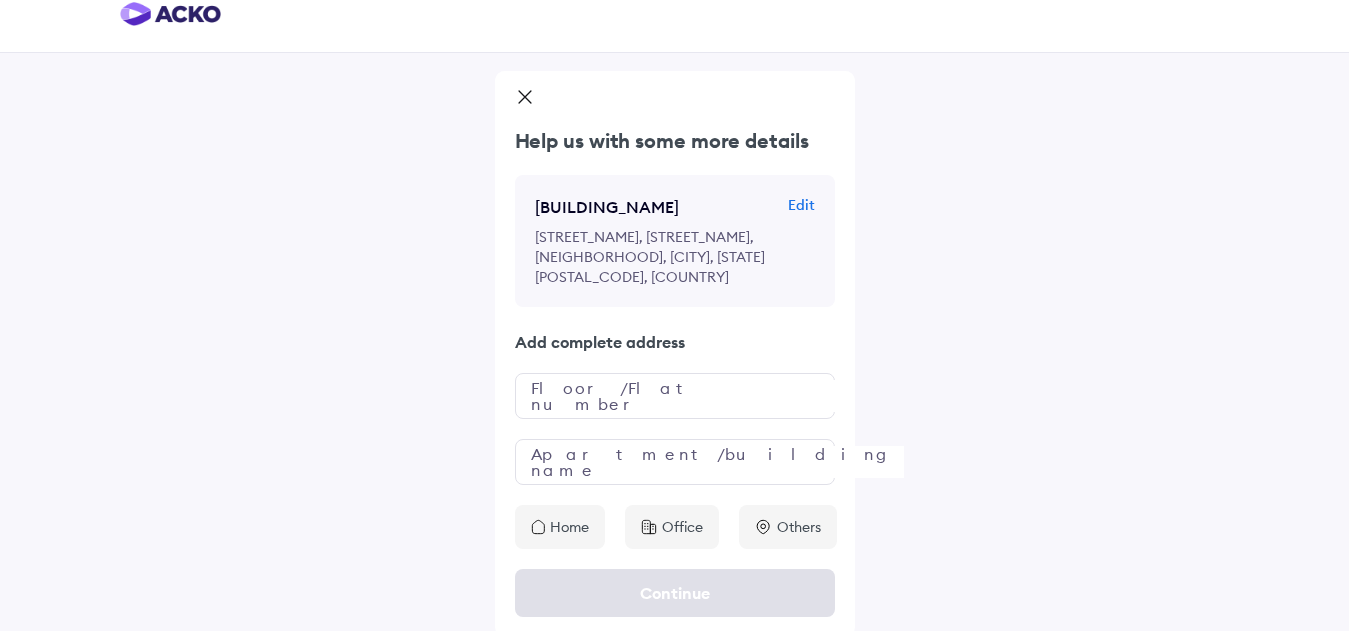 scroll, scrollTop: 29, scrollLeft: 0, axis: vertical 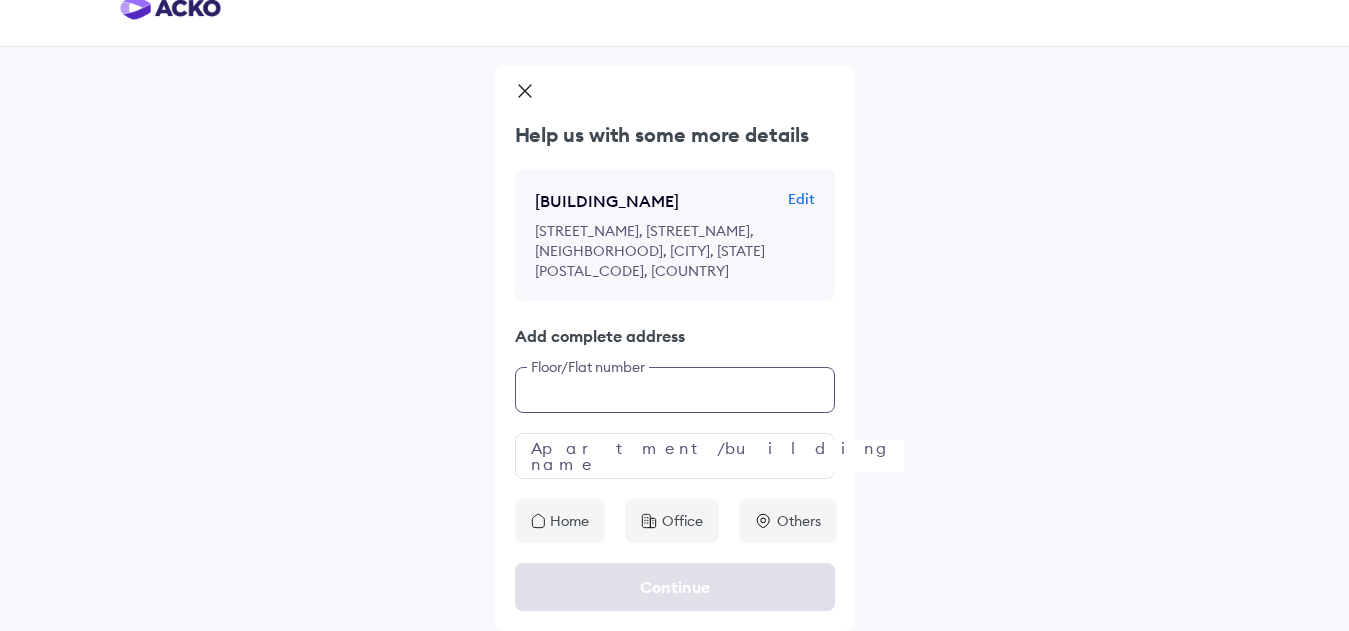 click at bounding box center [675, 390] 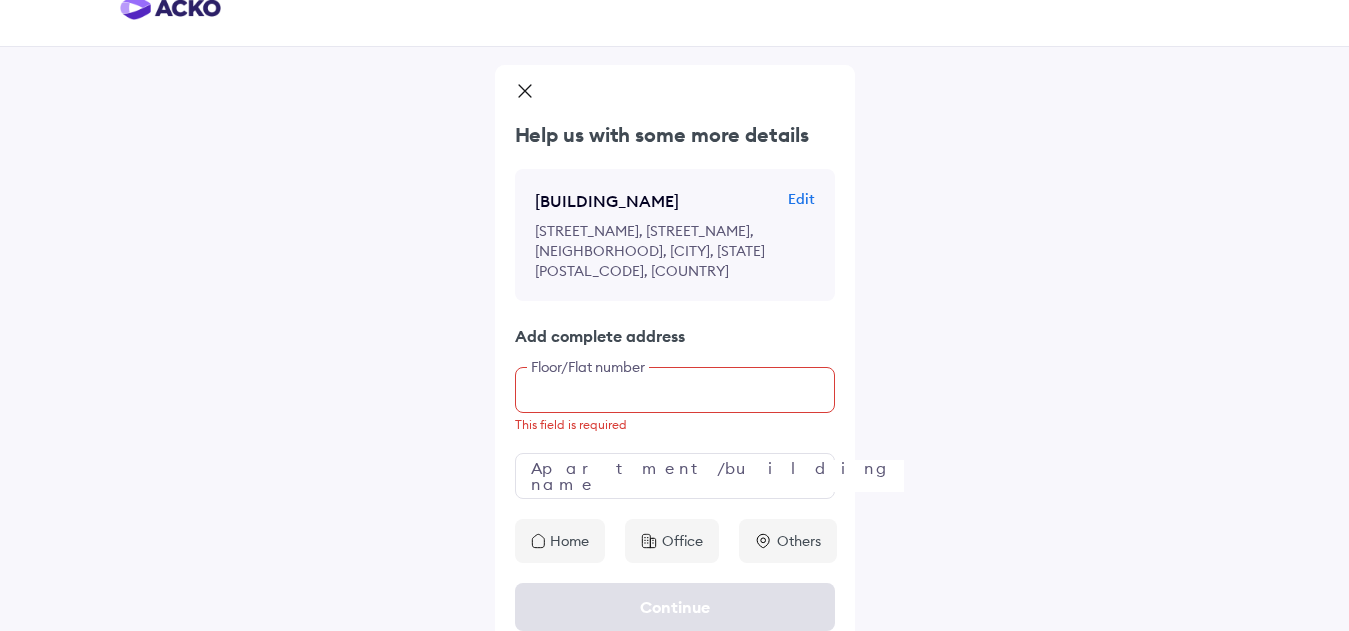 scroll, scrollTop: 49, scrollLeft: 0, axis: vertical 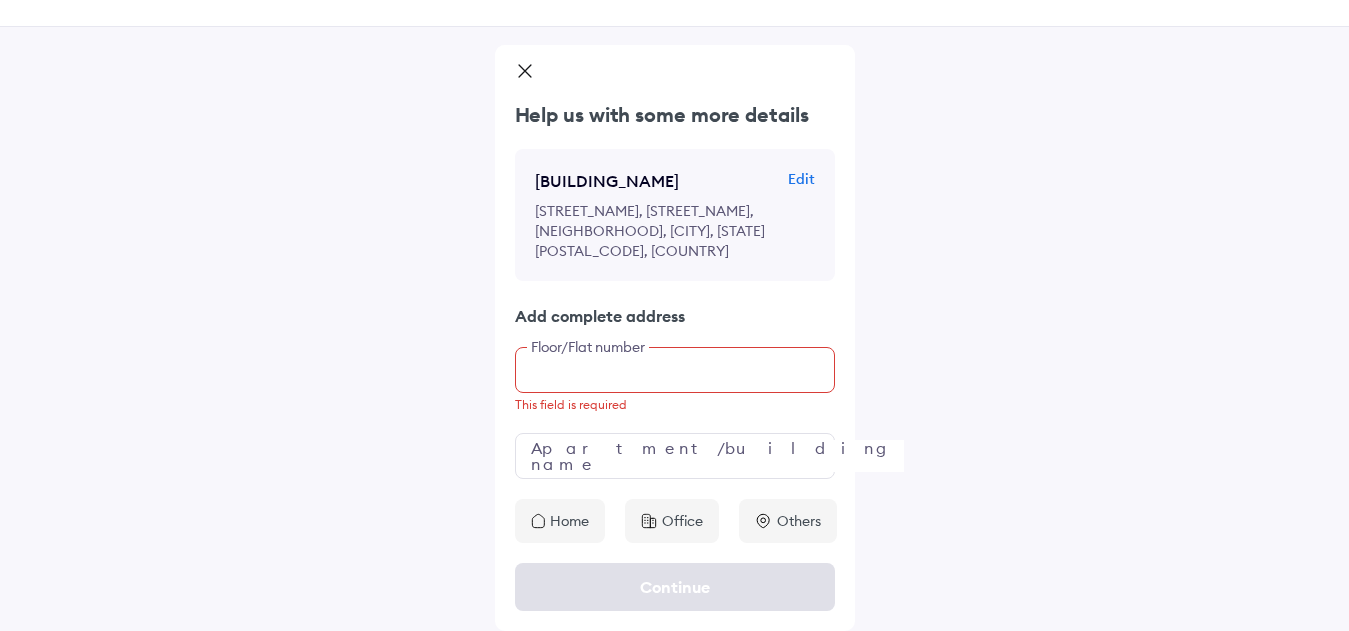 click at bounding box center [675, 370] 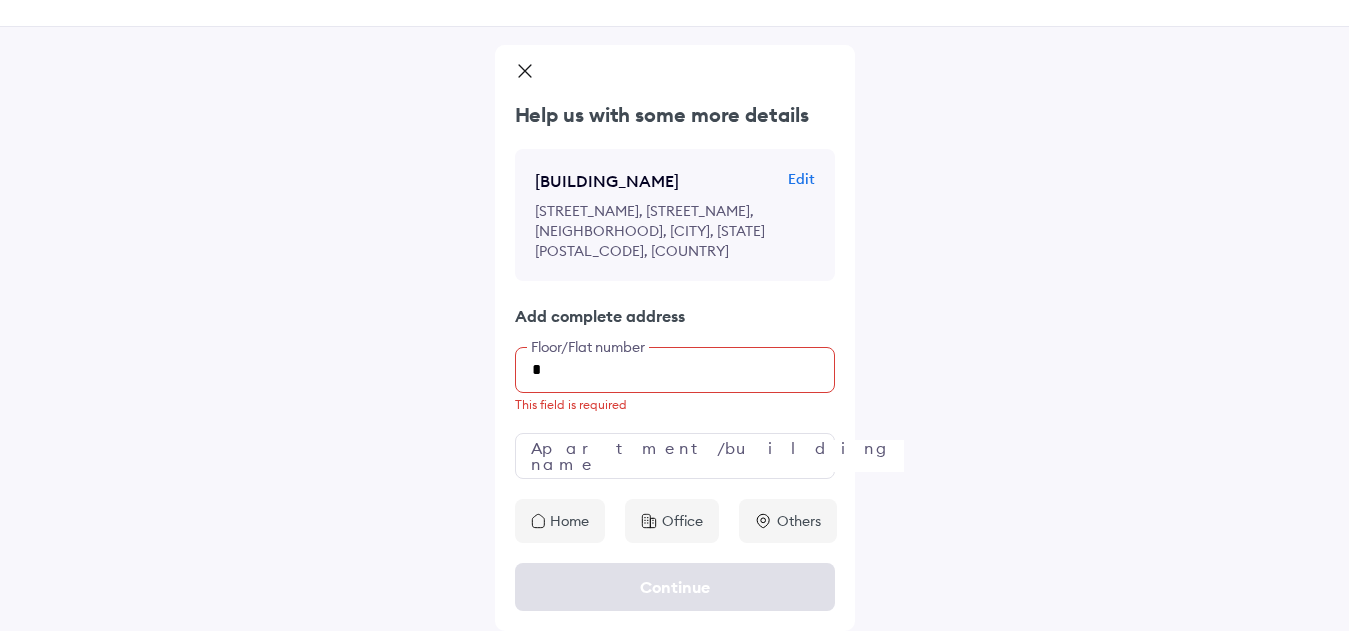 scroll, scrollTop: 29, scrollLeft: 0, axis: vertical 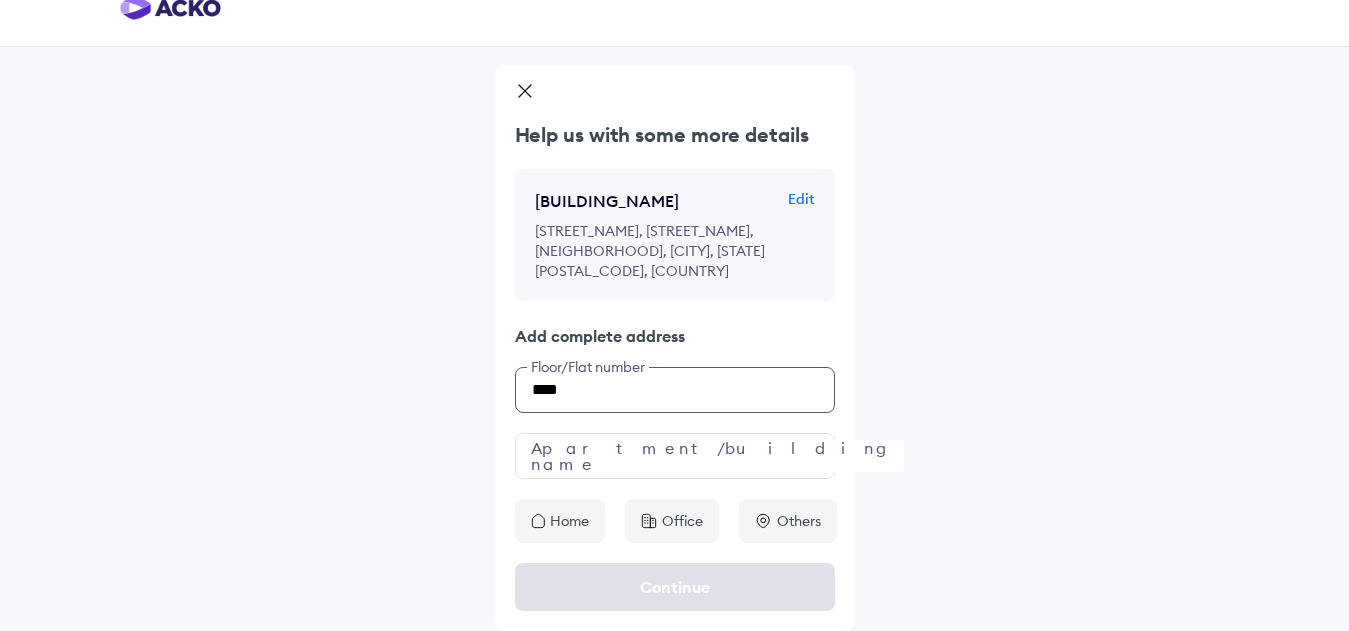 type on "****" 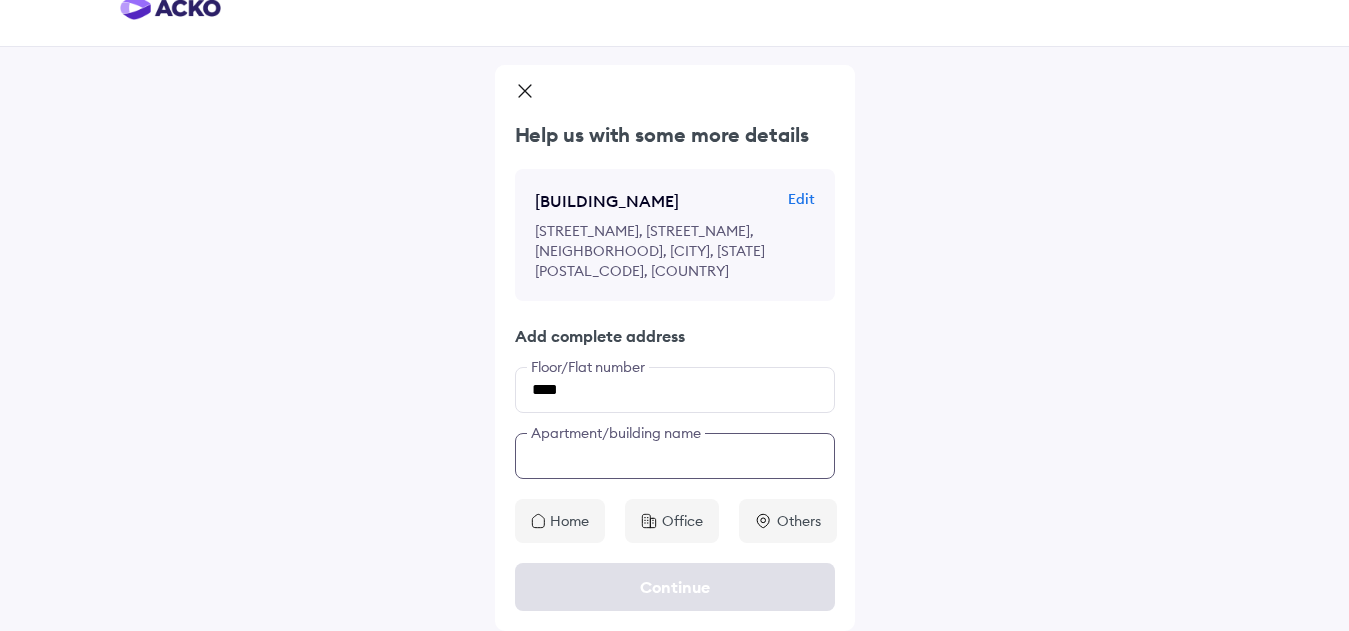 click at bounding box center [675, 456] 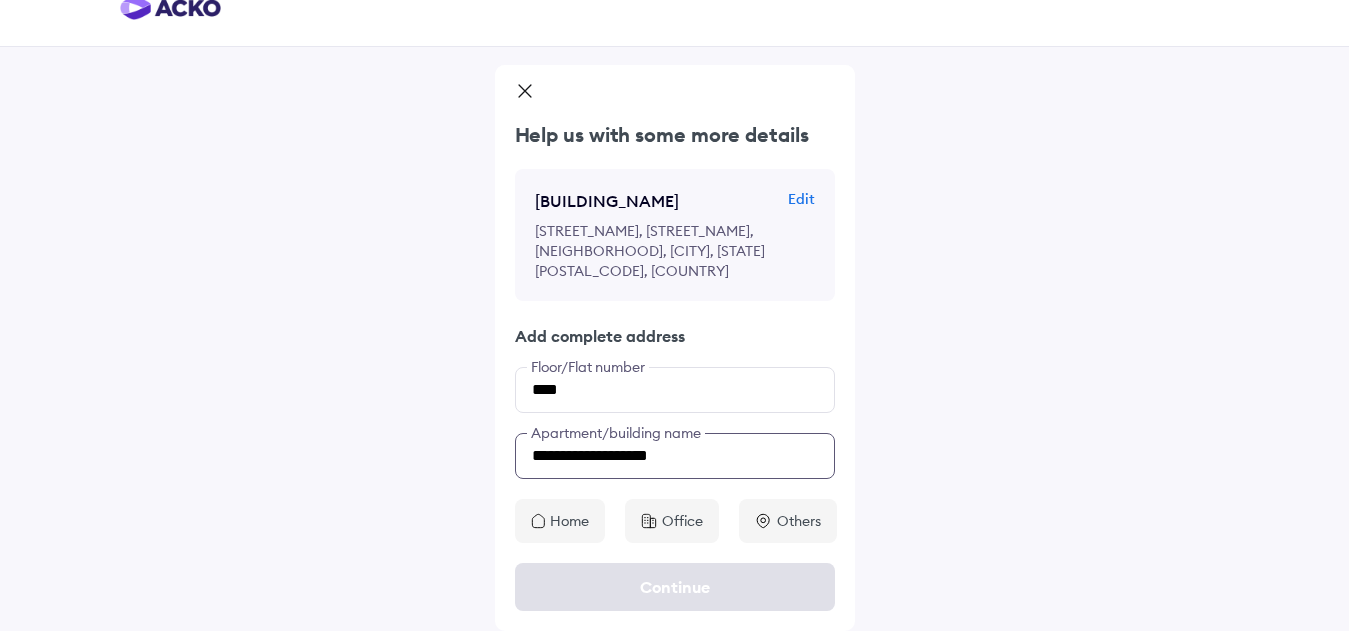 type on "**********" 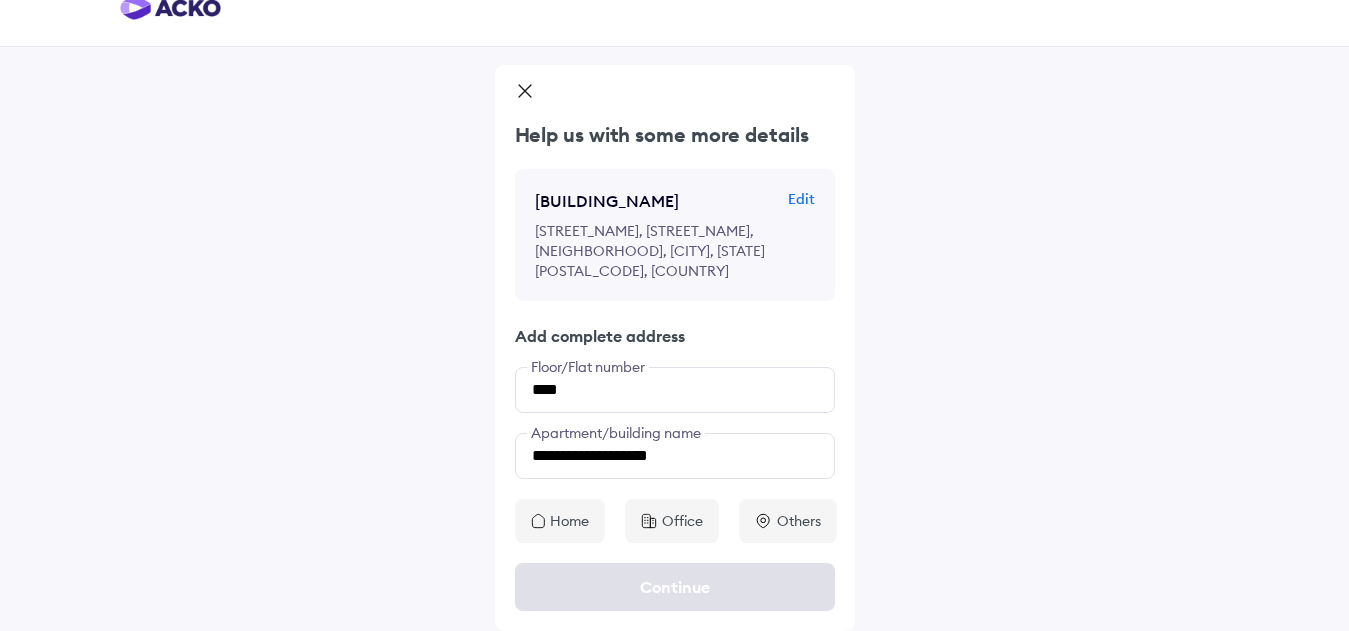 click on "Home" at bounding box center [560, 521] 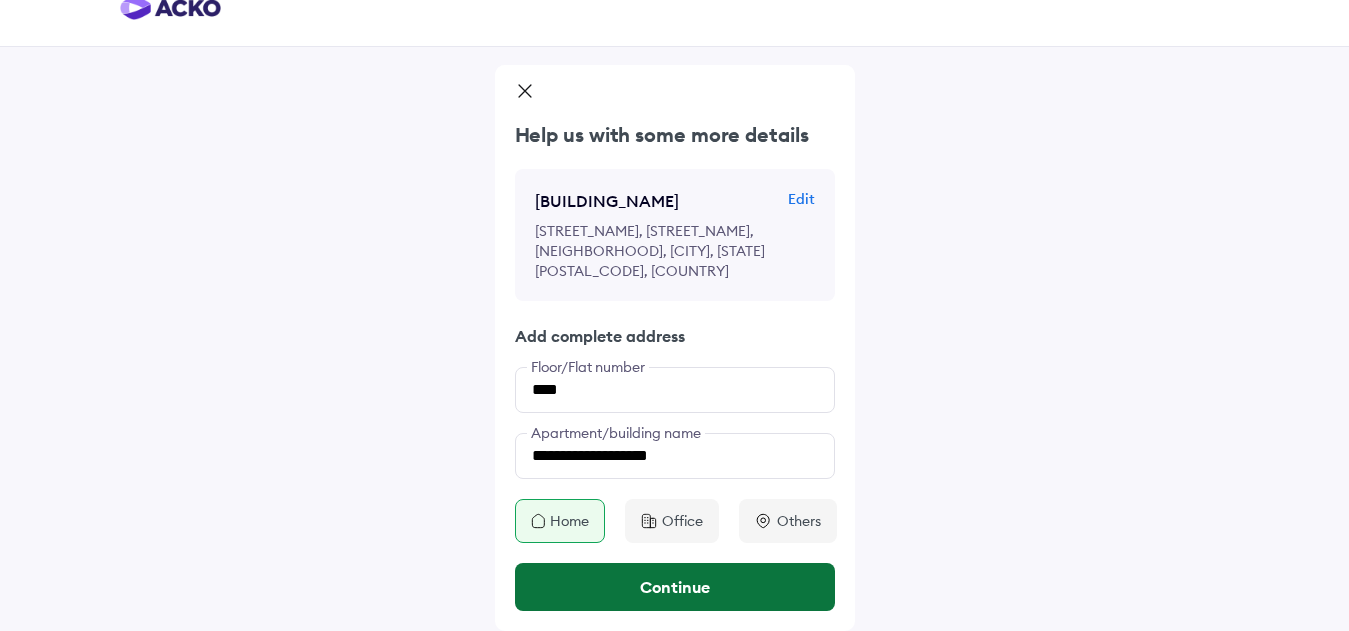 click on "Continue" at bounding box center [675, 587] 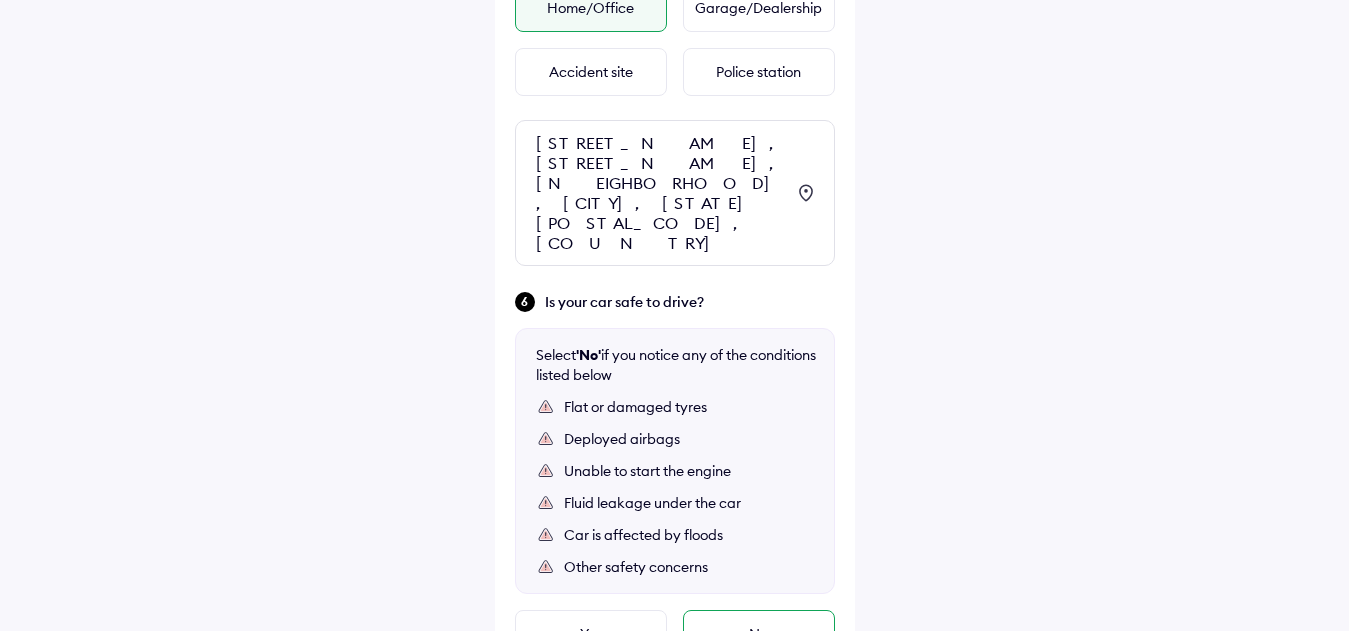 scroll, scrollTop: 951, scrollLeft: 0, axis: vertical 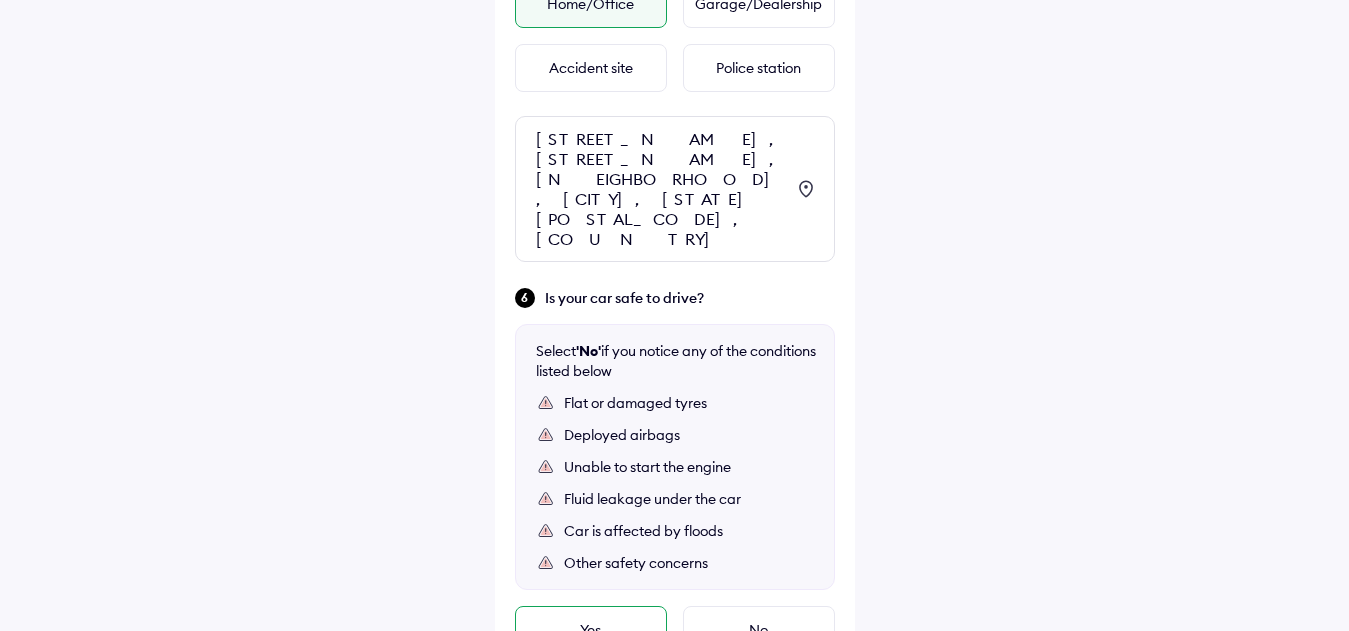 click on "Yes" at bounding box center [591, 630] 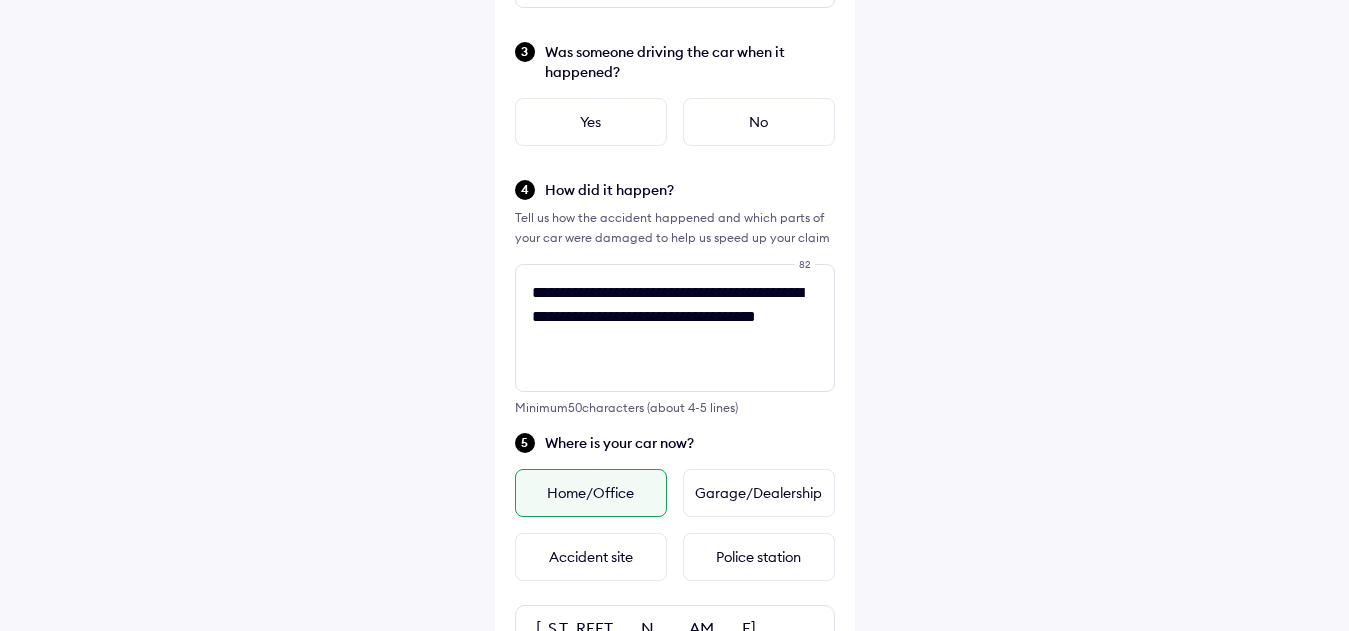 scroll, scrollTop: 394, scrollLeft: 0, axis: vertical 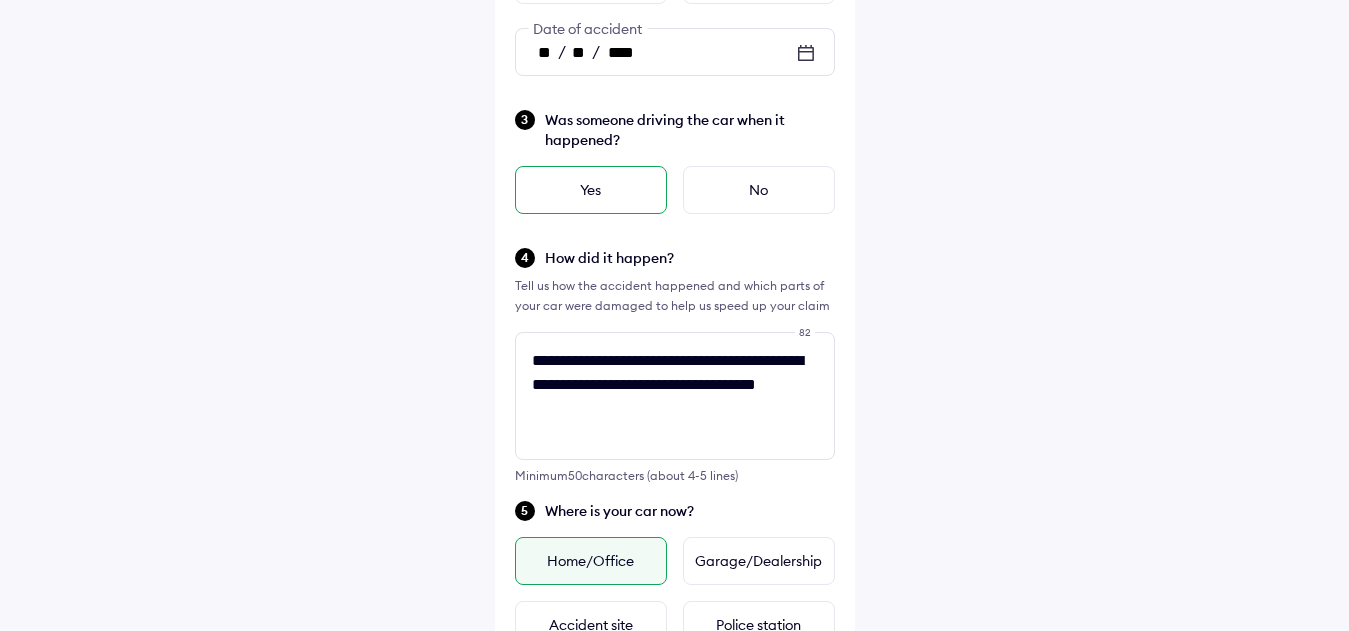 click on "Yes" at bounding box center [591, 190] 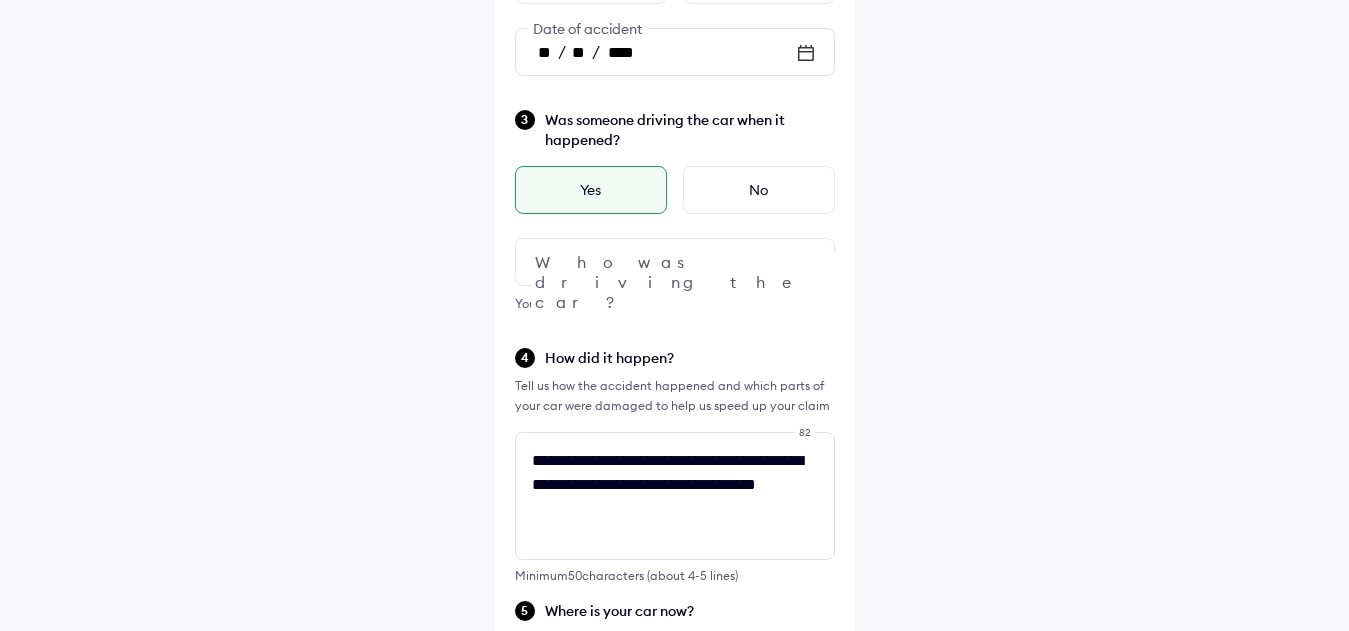 click at bounding box center [675, 262] 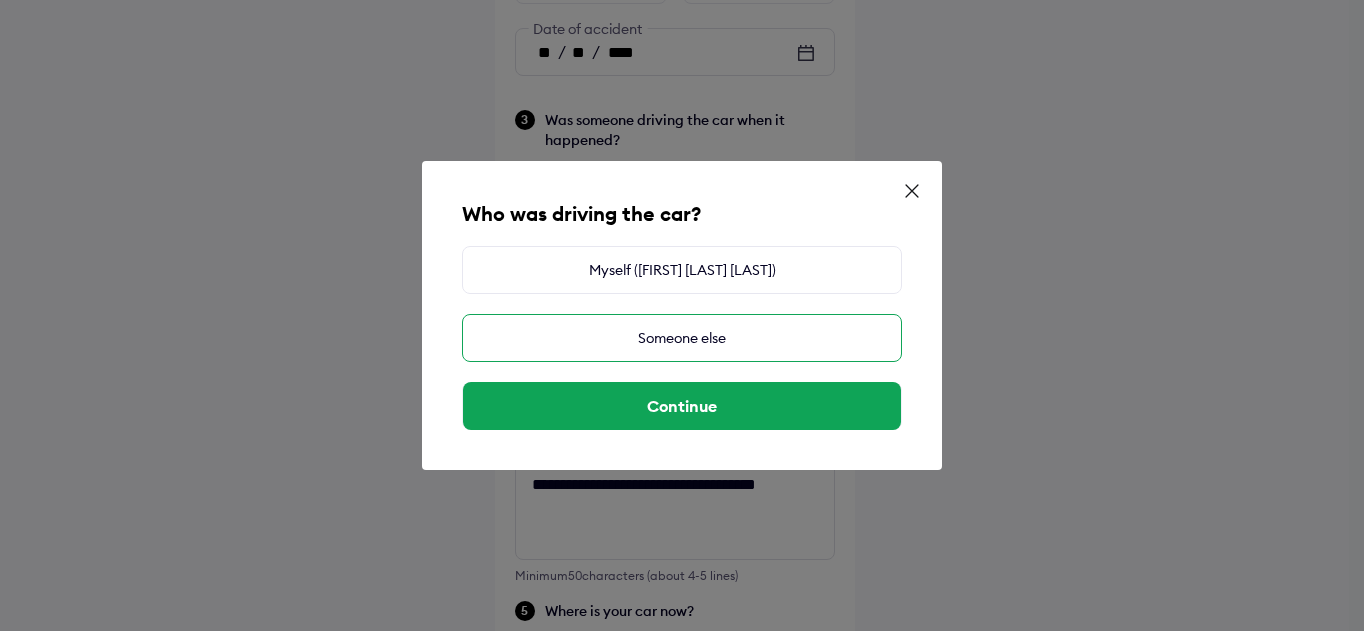 click on "Someone else" at bounding box center (682, 338) 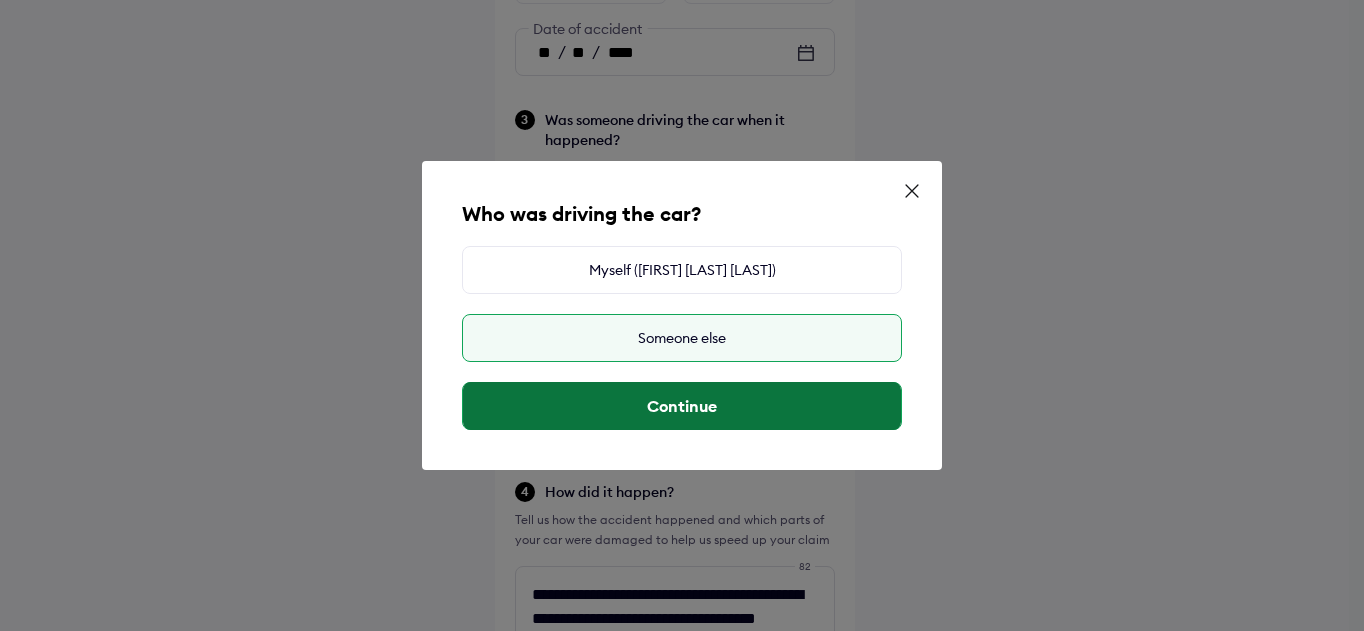 click on "Continue" at bounding box center (682, 406) 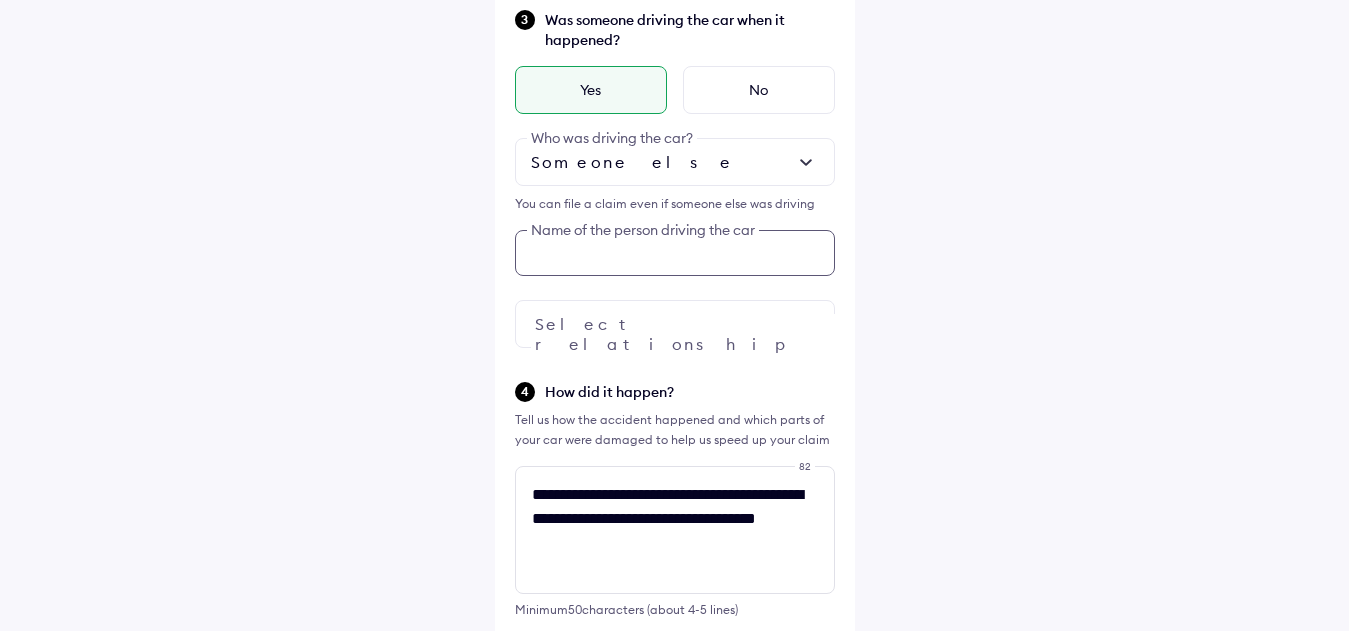 click on "Was someone driving the car when it happened? Yes No Someone else Who was driving the car? You can file a claim even if someone else was driving Name of the person driving the car Select relationship" at bounding box center (675, 178) 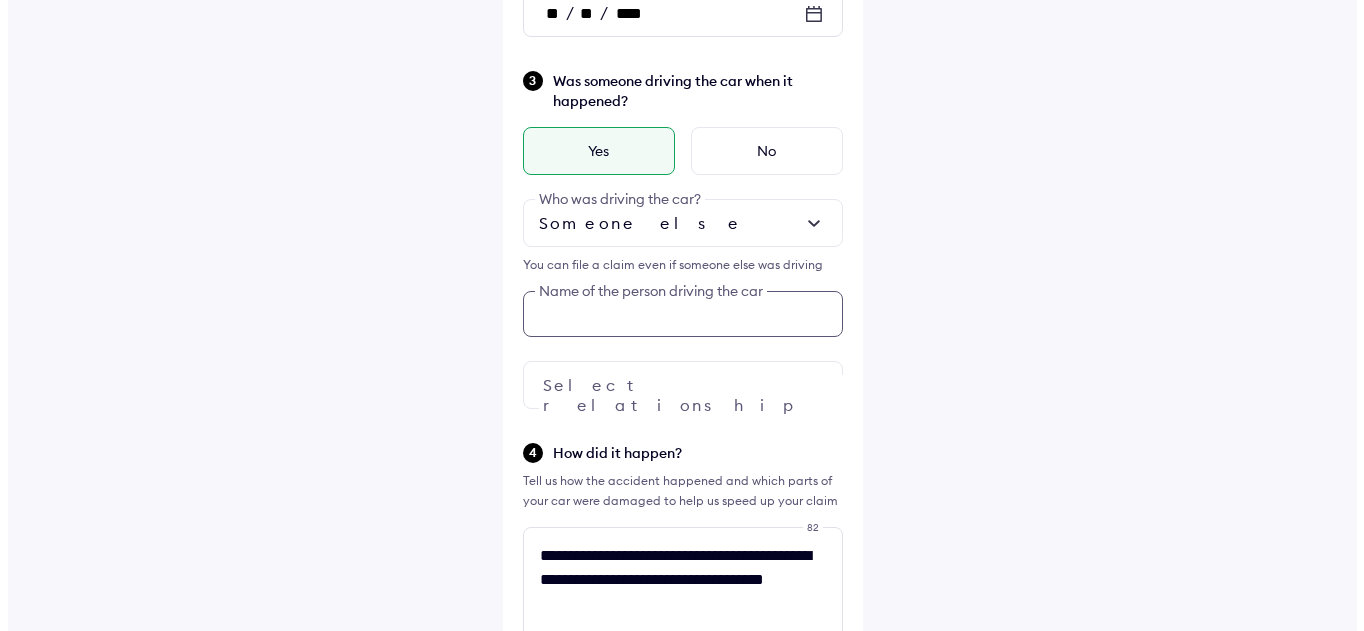 scroll, scrollTop: 432, scrollLeft: 0, axis: vertical 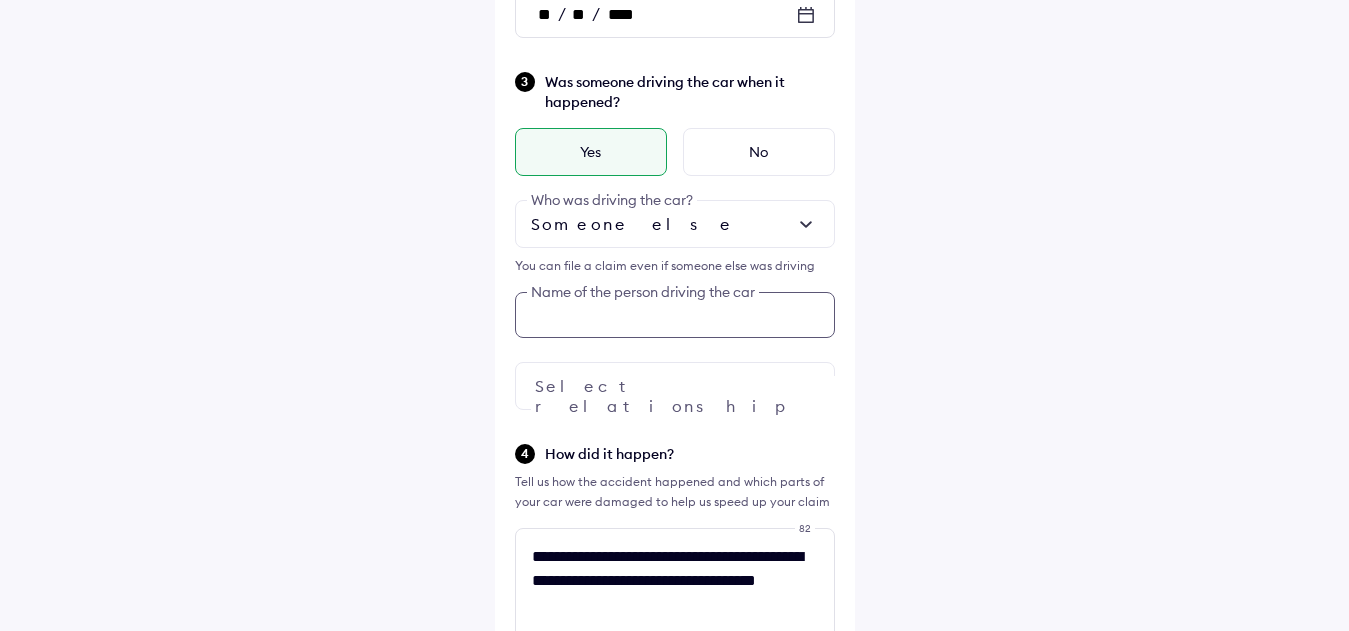 paste on "**********" 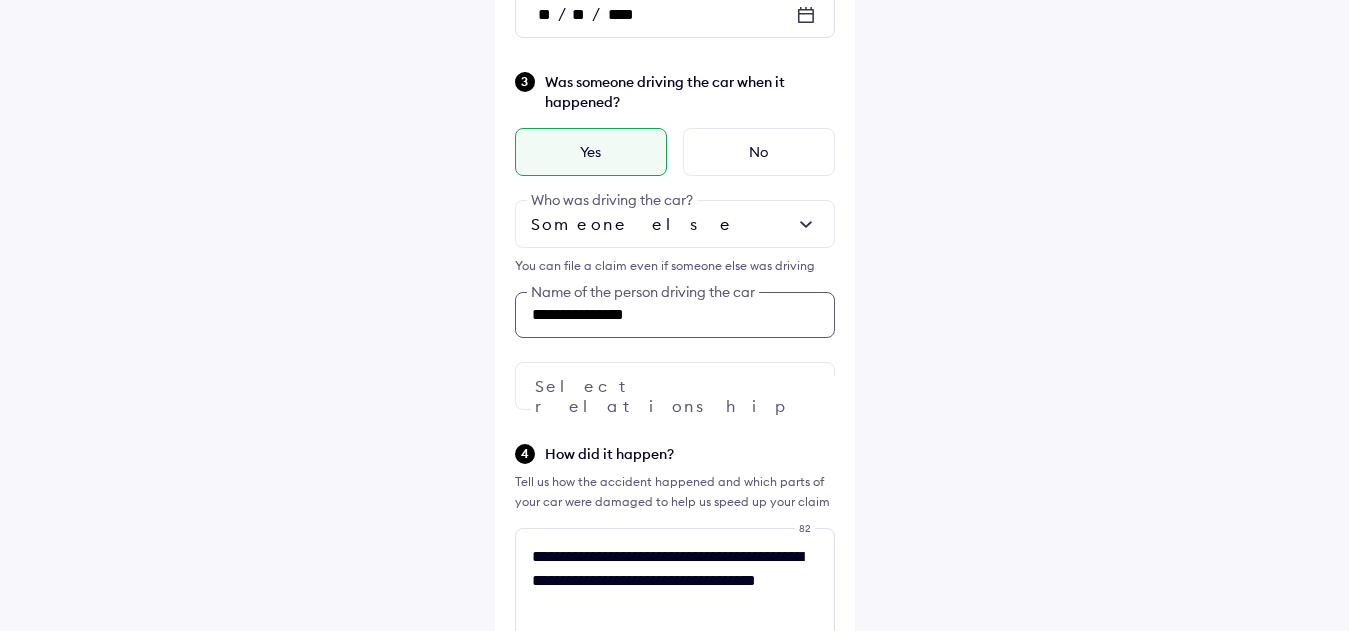 type on "**********" 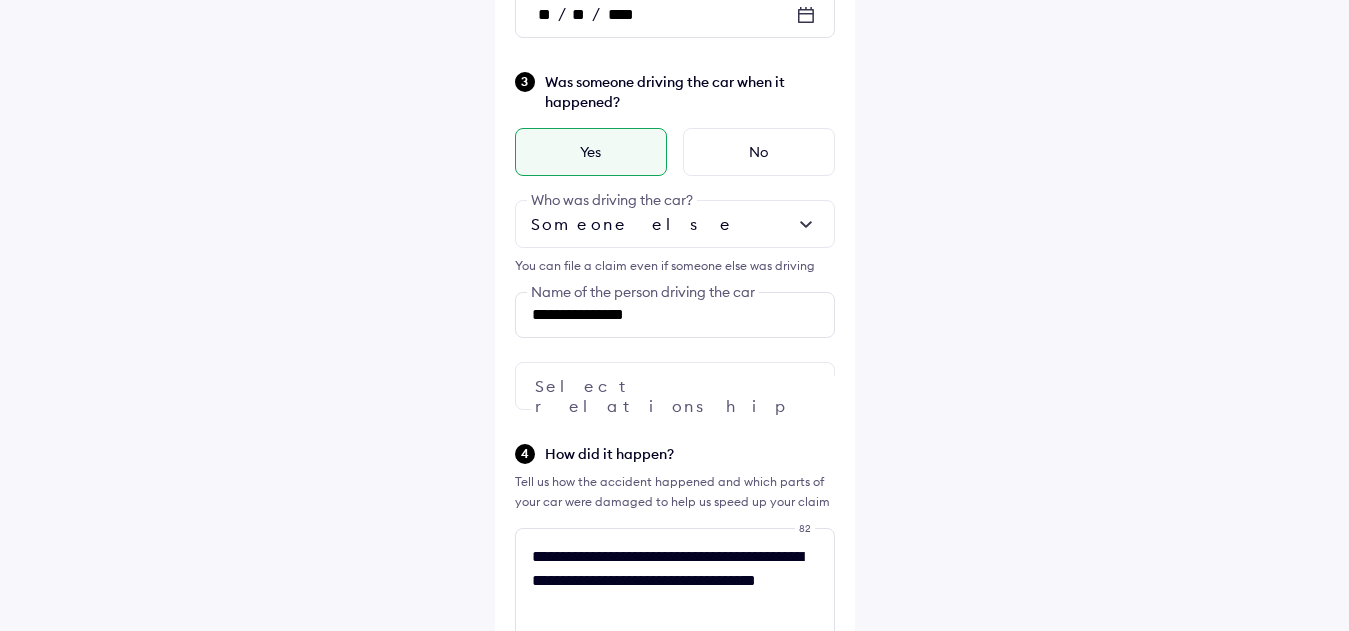 click at bounding box center [675, 386] 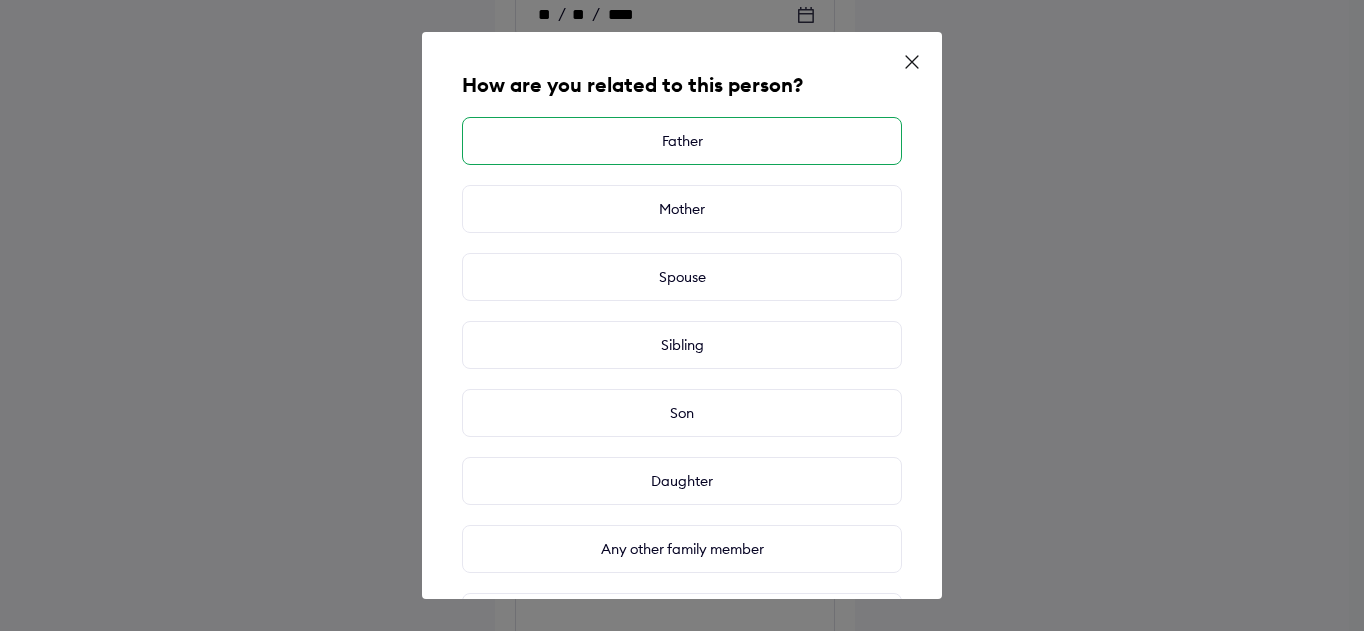 click on "Father" at bounding box center [682, 141] 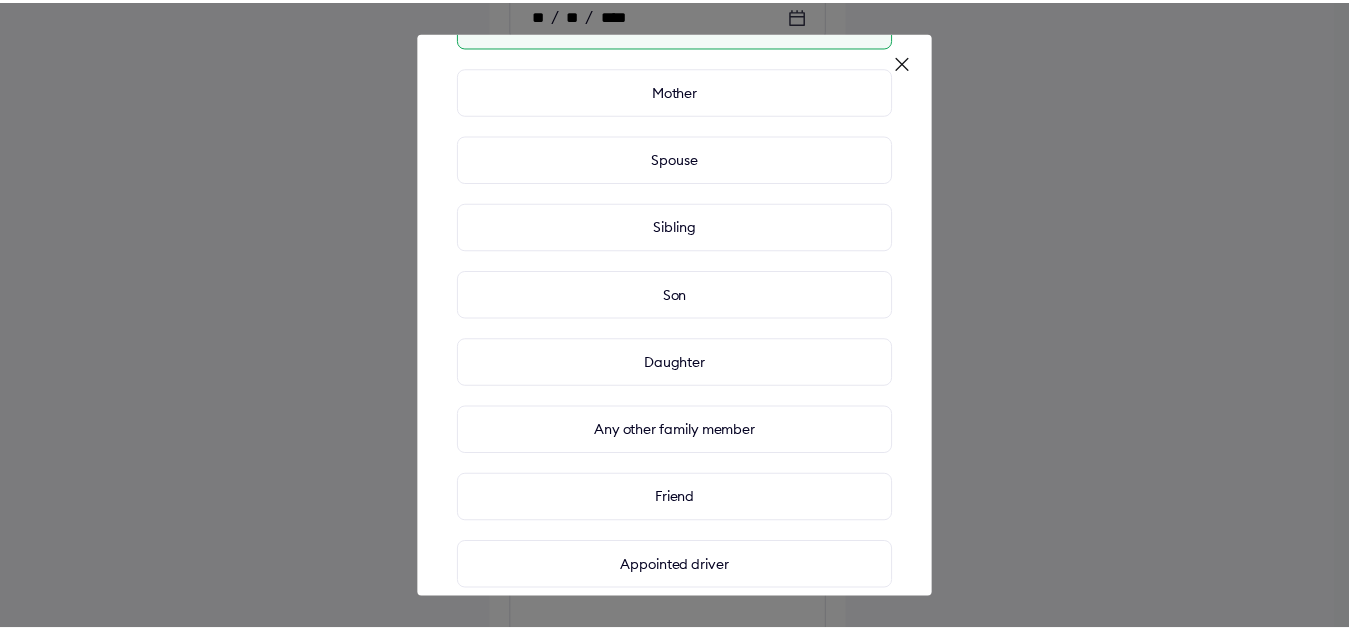 scroll, scrollTop: 218, scrollLeft: 0, axis: vertical 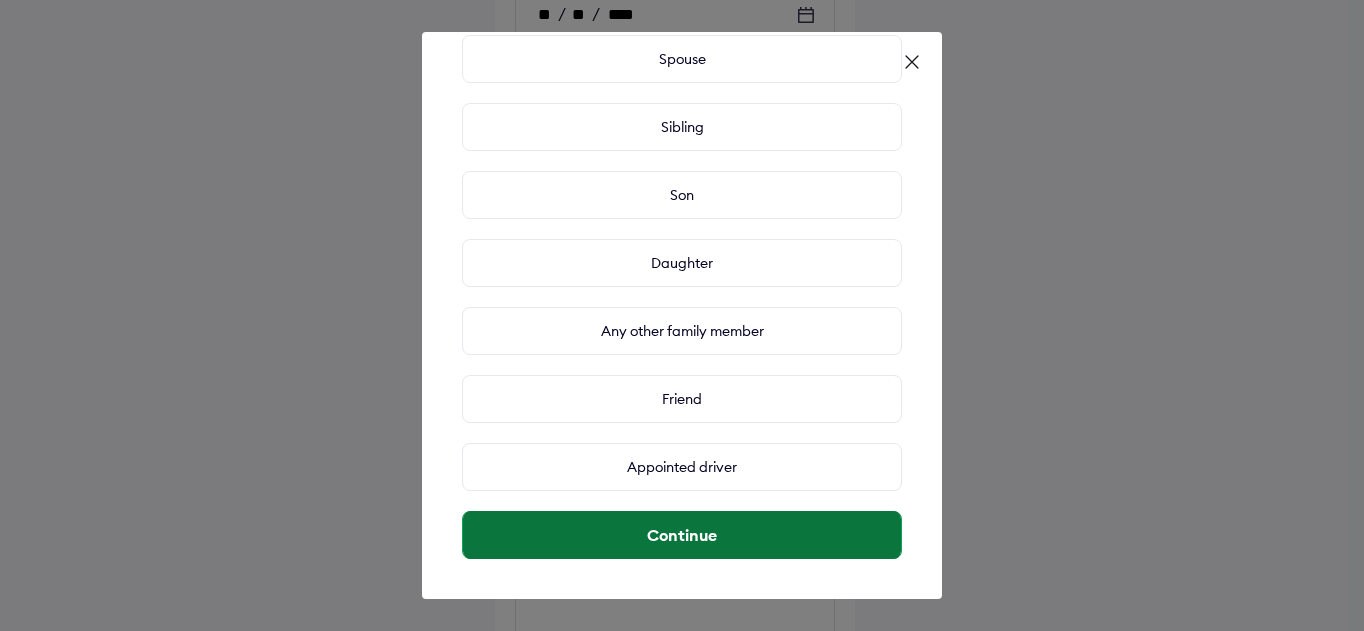 click on "Continue" at bounding box center (682, 535) 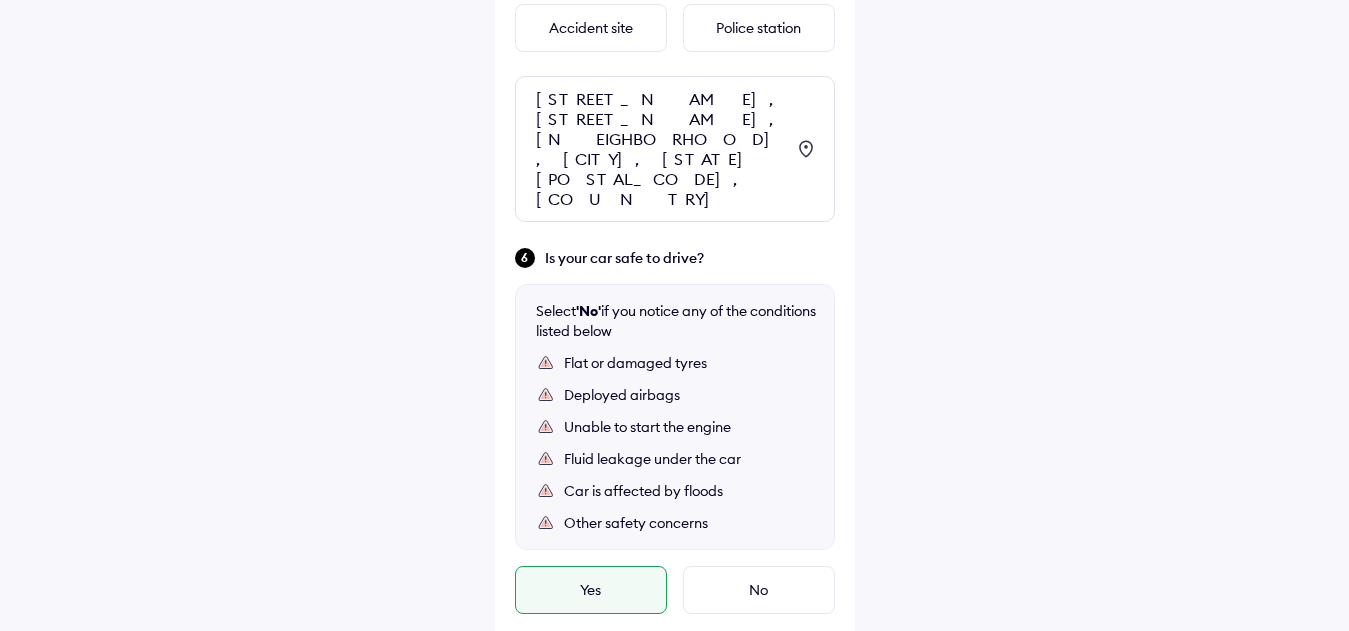 scroll, scrollTop: 1328, scrollLeft: 0, axis: vertical 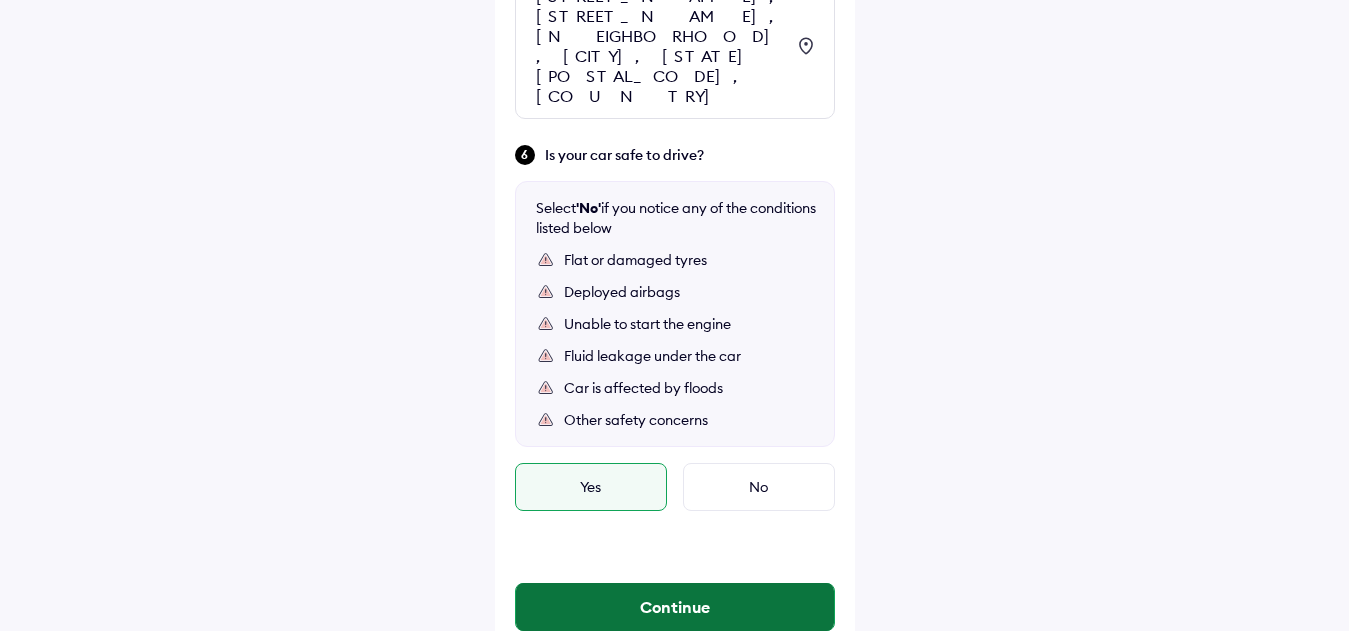 click on "Continue" at bounding box center (675, 607) 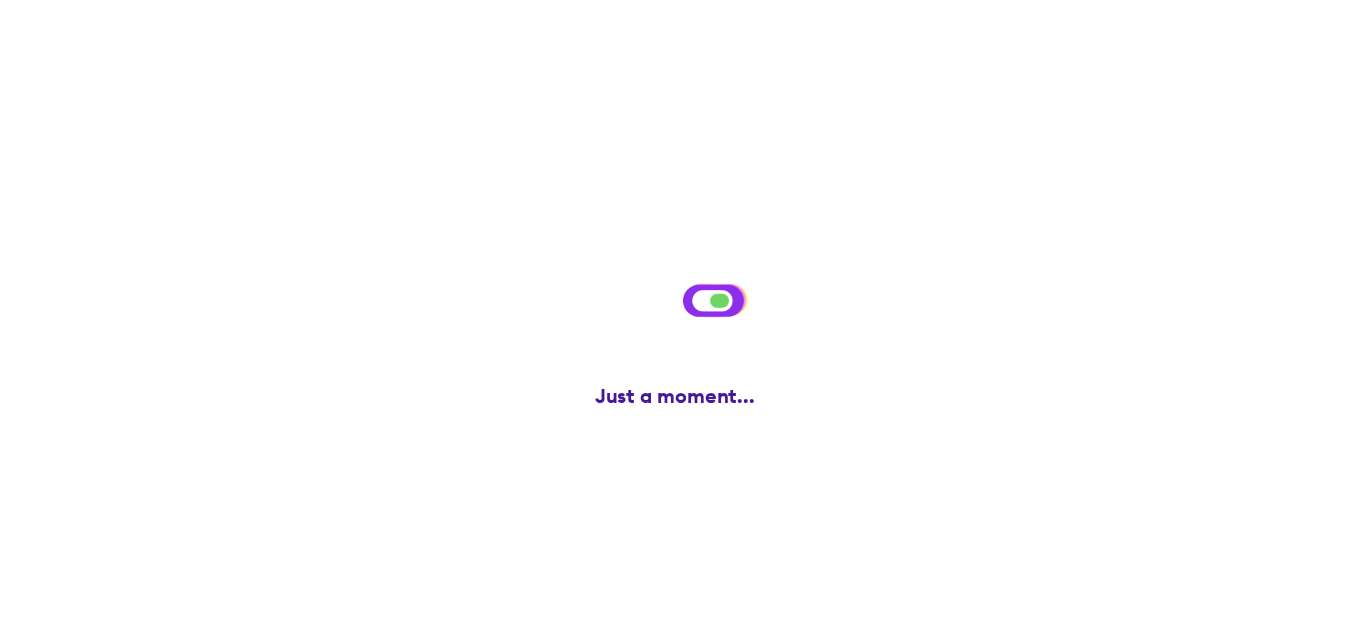 scroll, scrollTop: 246, scrollLeft: 0, axis: vertical 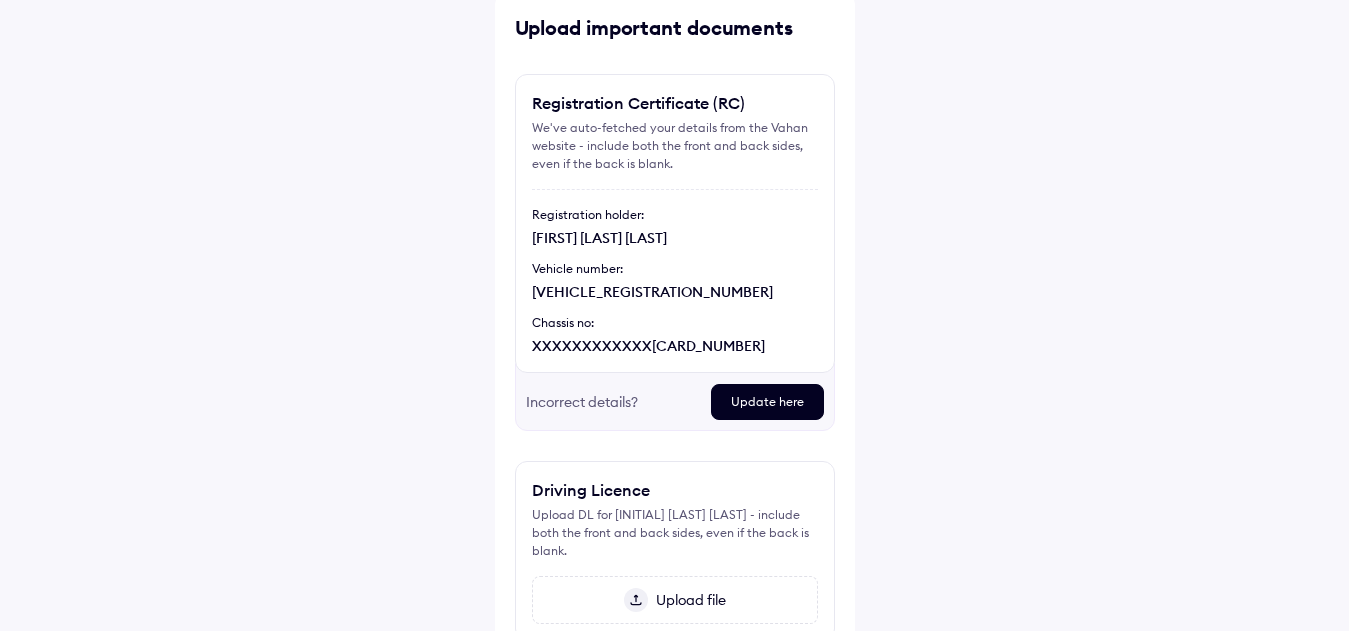 click on "Update here" at bounding box center (767, 402) 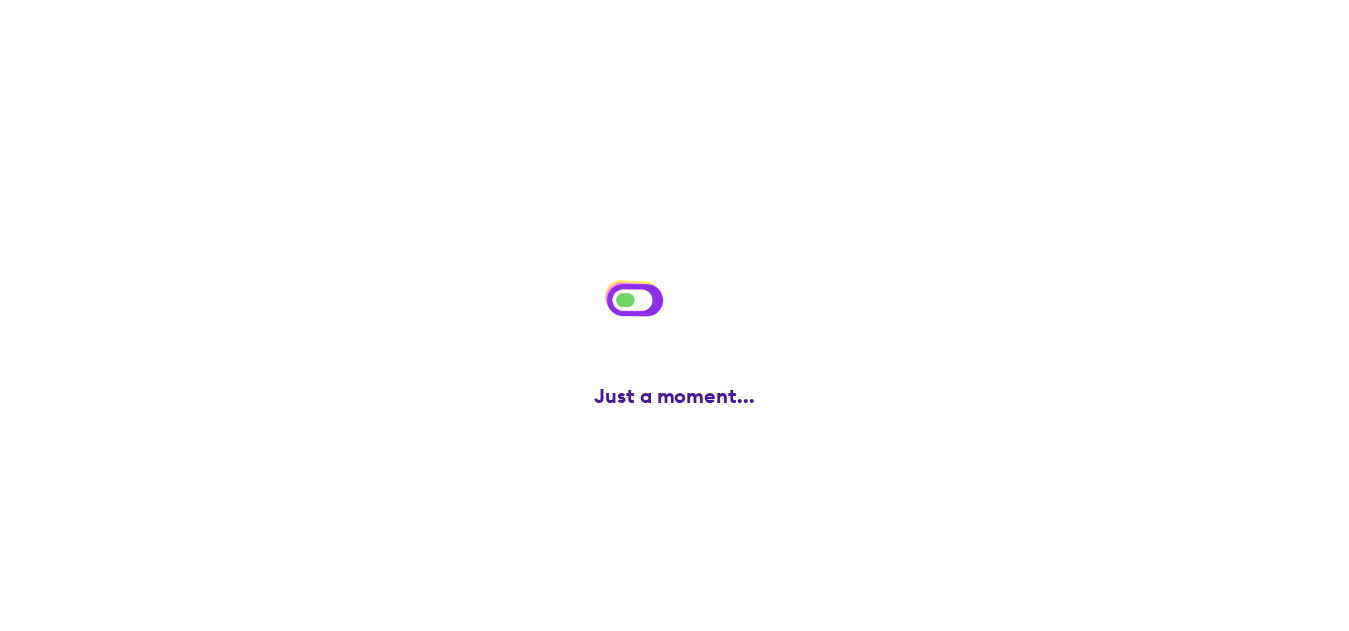 scroll, scrollTop: 0, scrollLeft: 0, axis: both 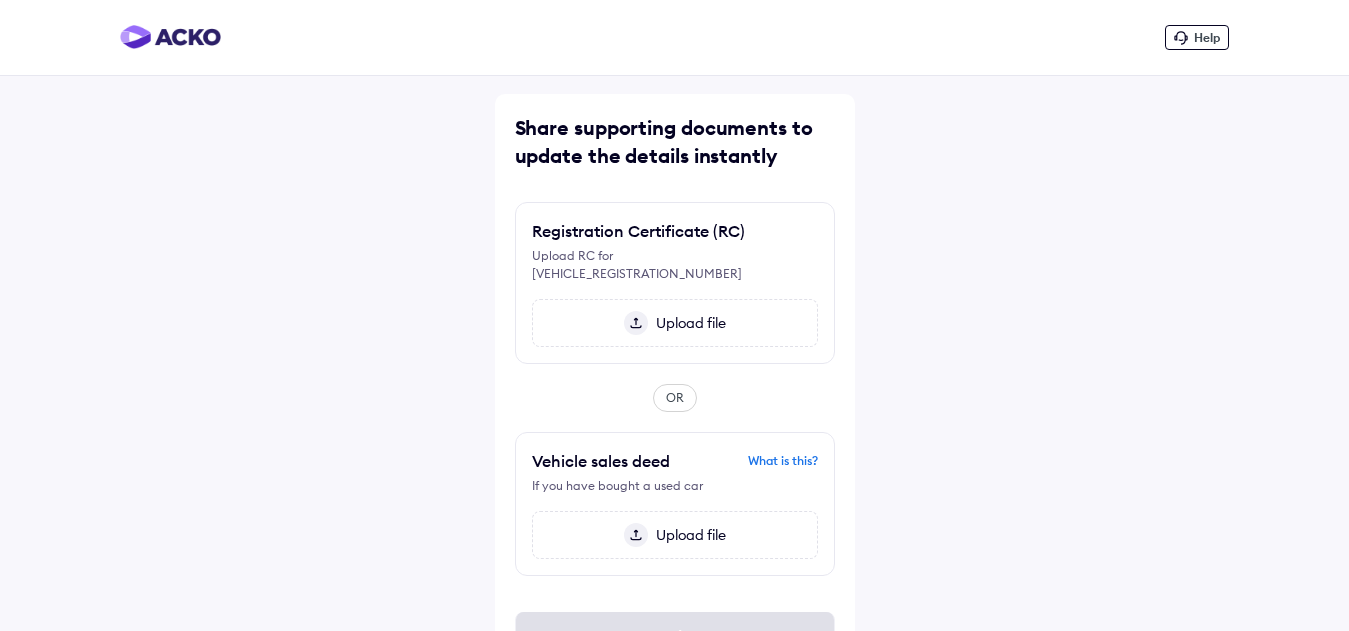 click at bounding box center [636, 323] 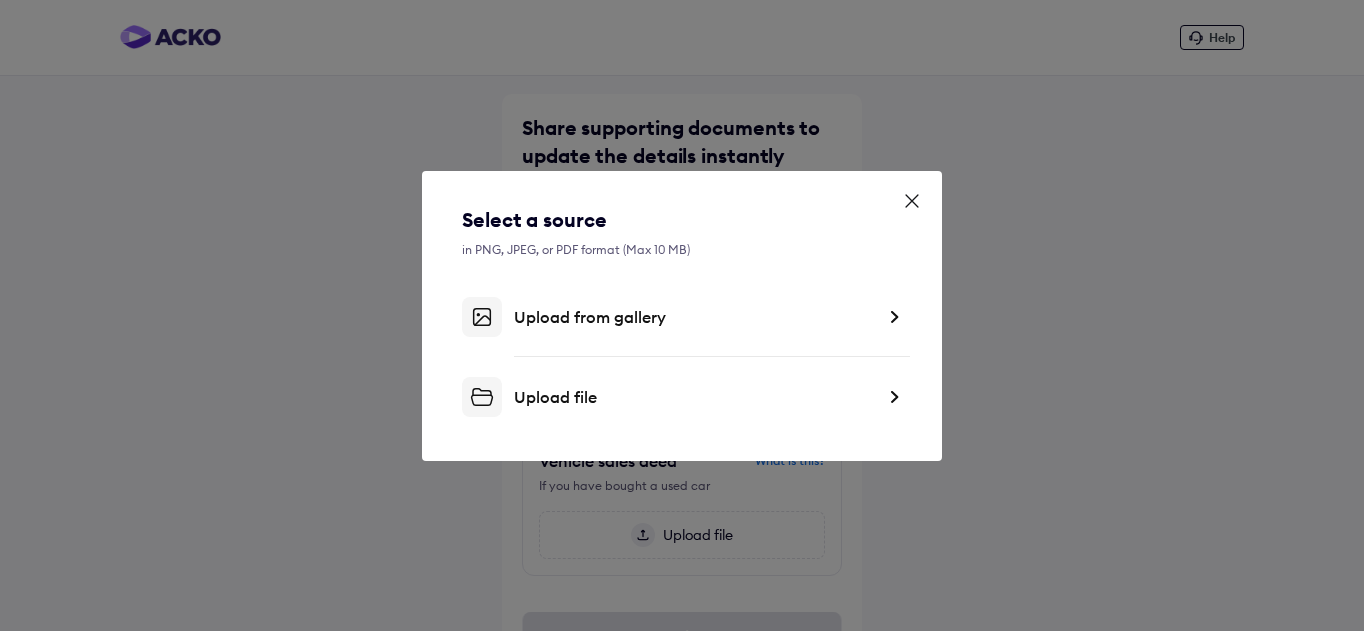 click on "Upload file" at bounding box center [694, 397] 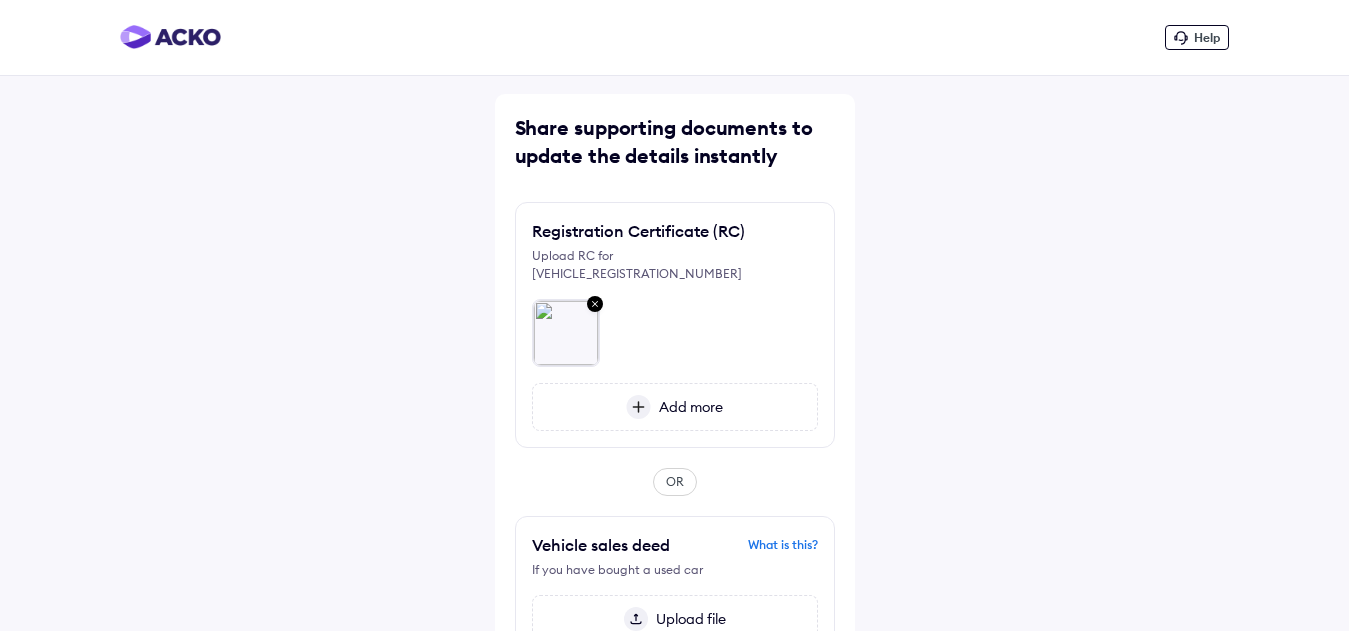 click on "Add more" at bounding box center (675, 407) 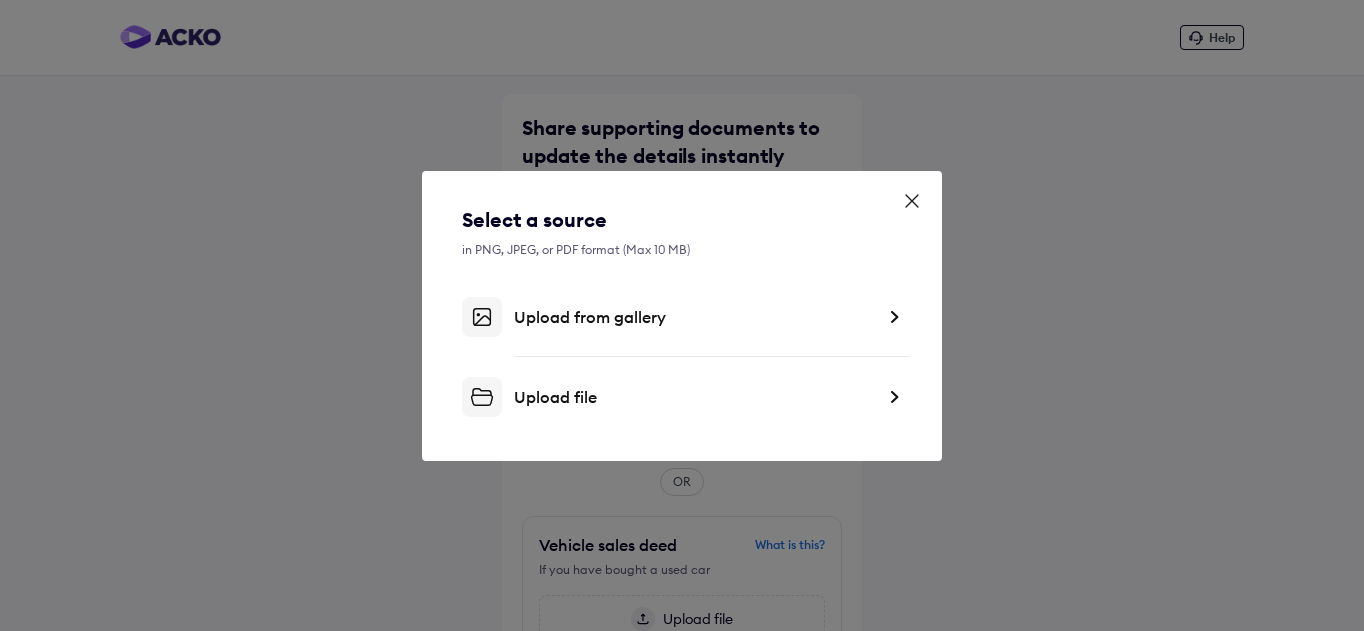 click on "Upload file" at bounding box center [682, 397] 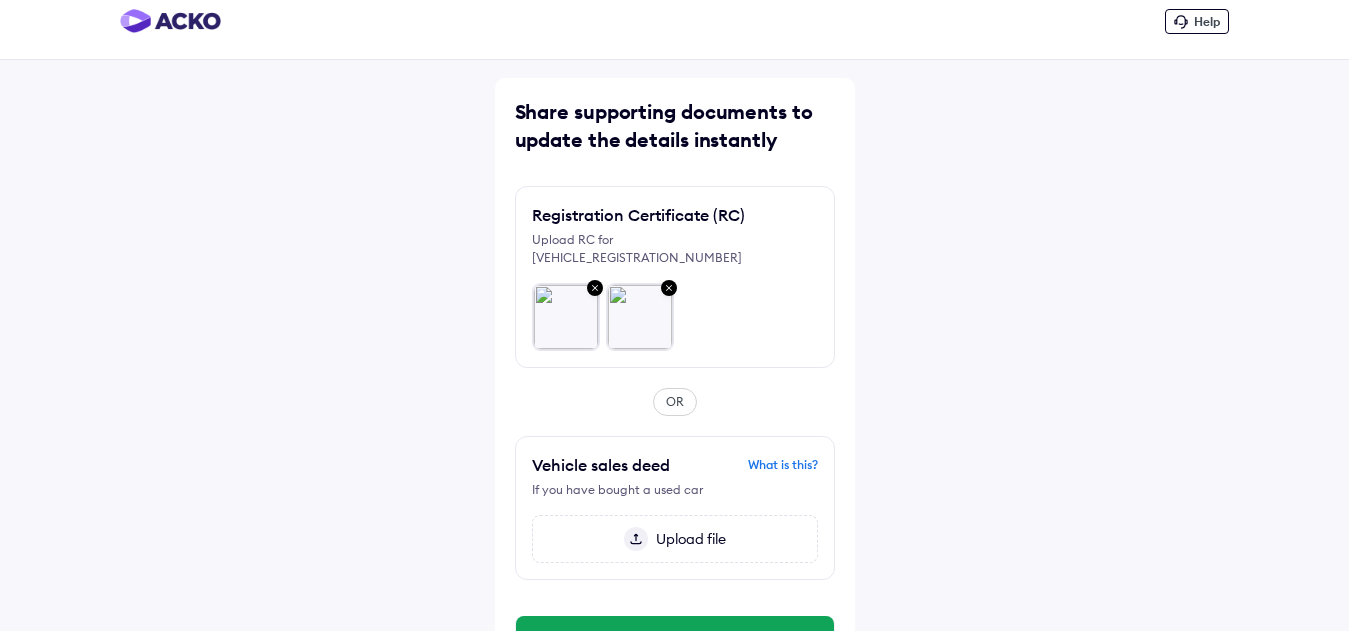 scroll, scrollTop: 67, scrollLeft: 0, axis: vertical 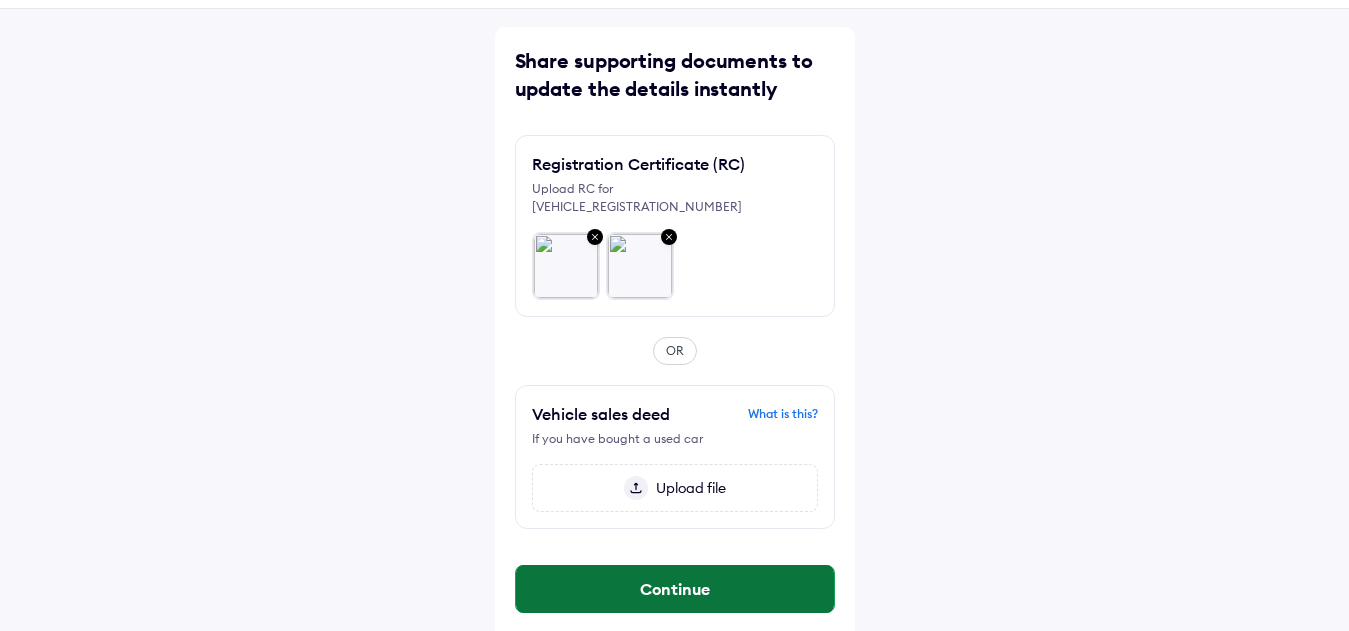 click on "Continue" at bounding box center (675, 589) 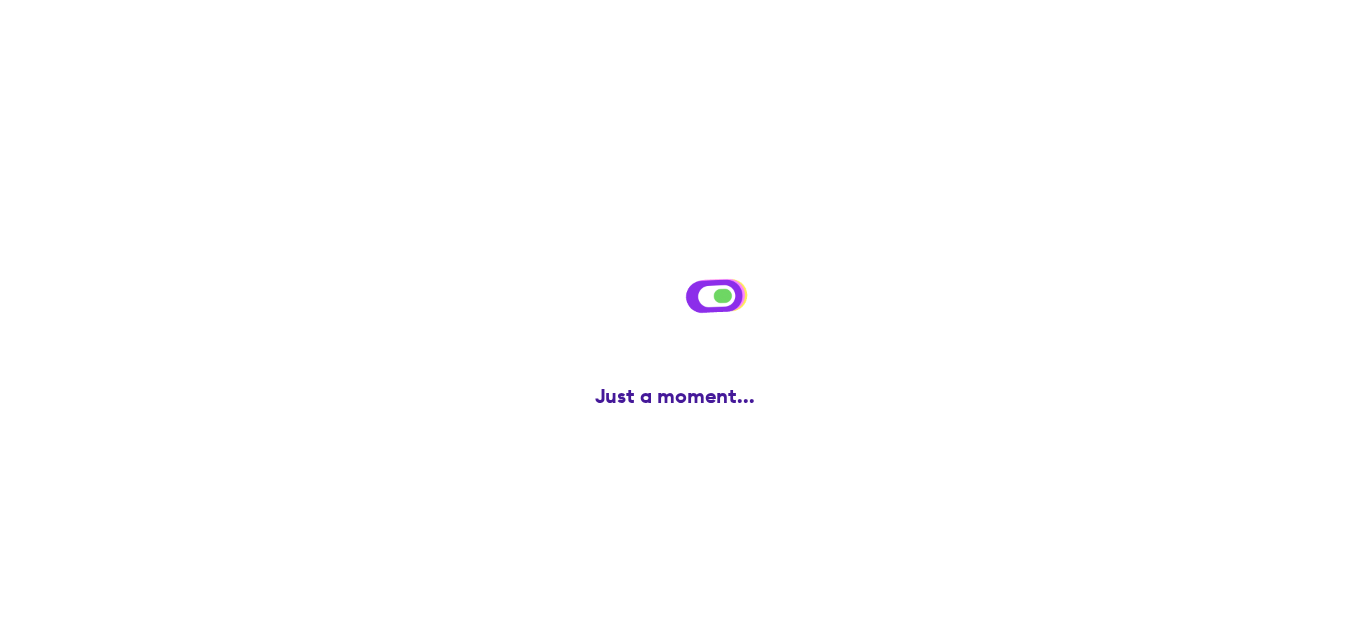scroll, scrollTop: 0, scrollLeft: 0, axis: both 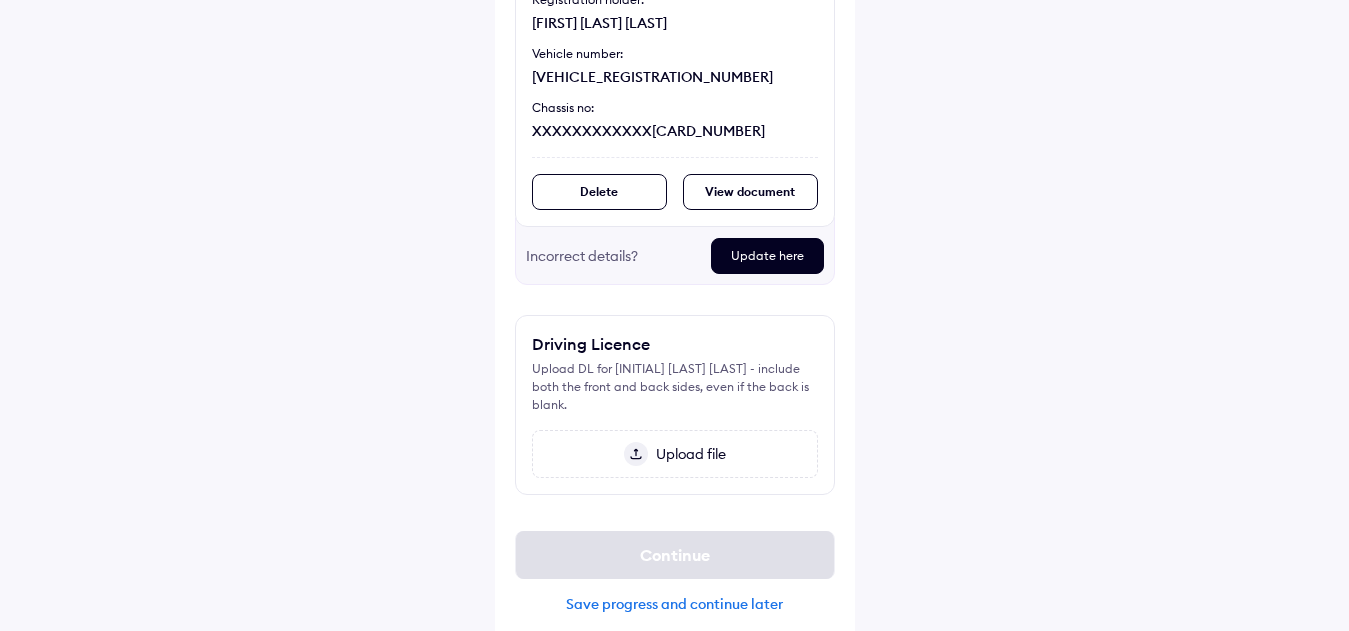 click on "Upload file" at bounding box center [687, 454] 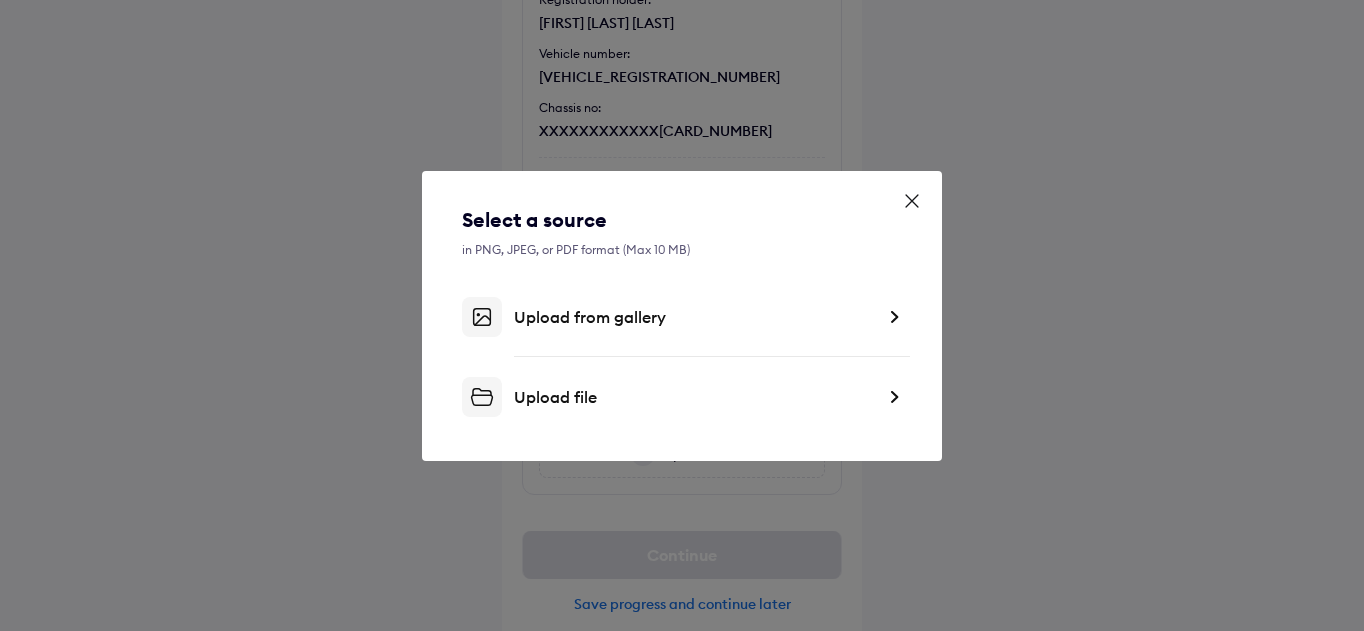 click on "Upload file" at bounding box center [682, 397] 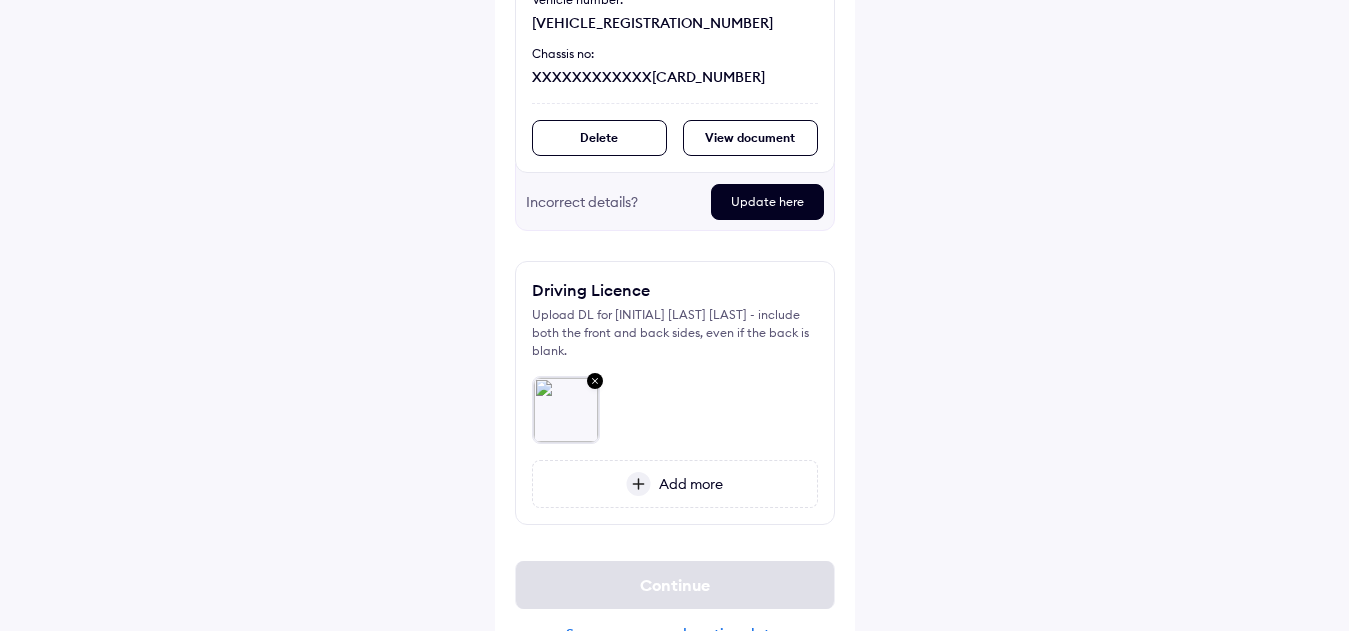 scroll, scrollTop: 399, scrollLeft: 0, axis: vertical 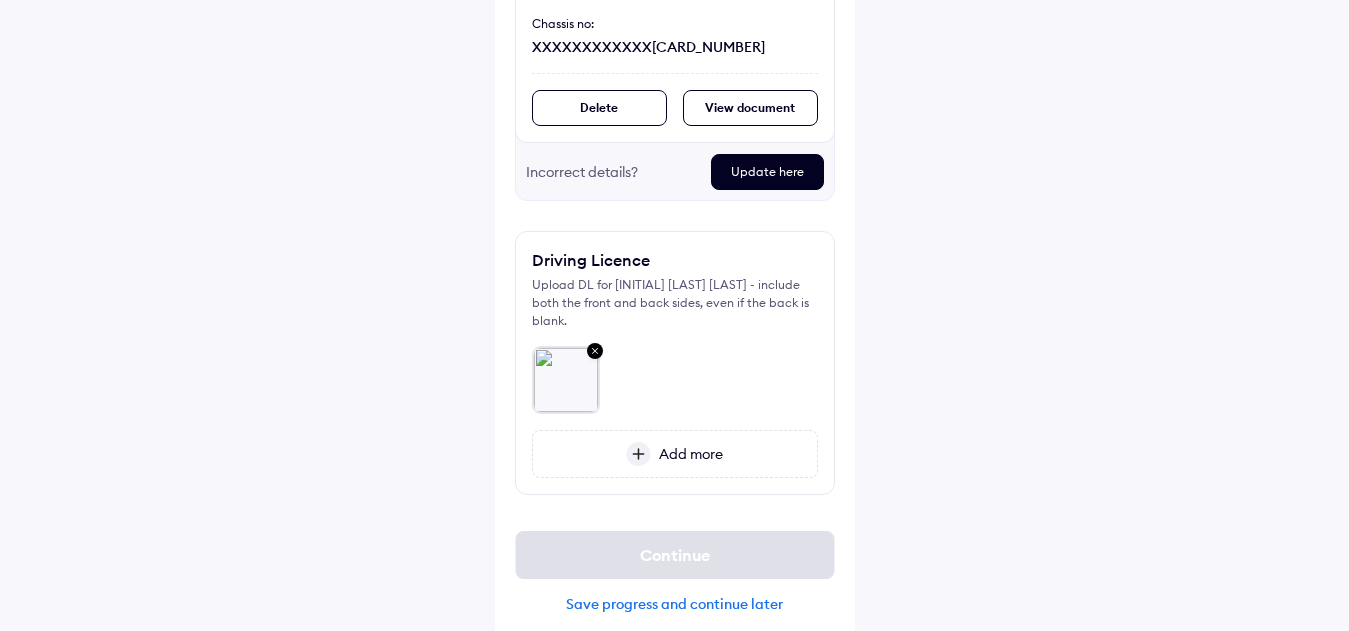 click on "Add more" at bounding box center (675, 454) 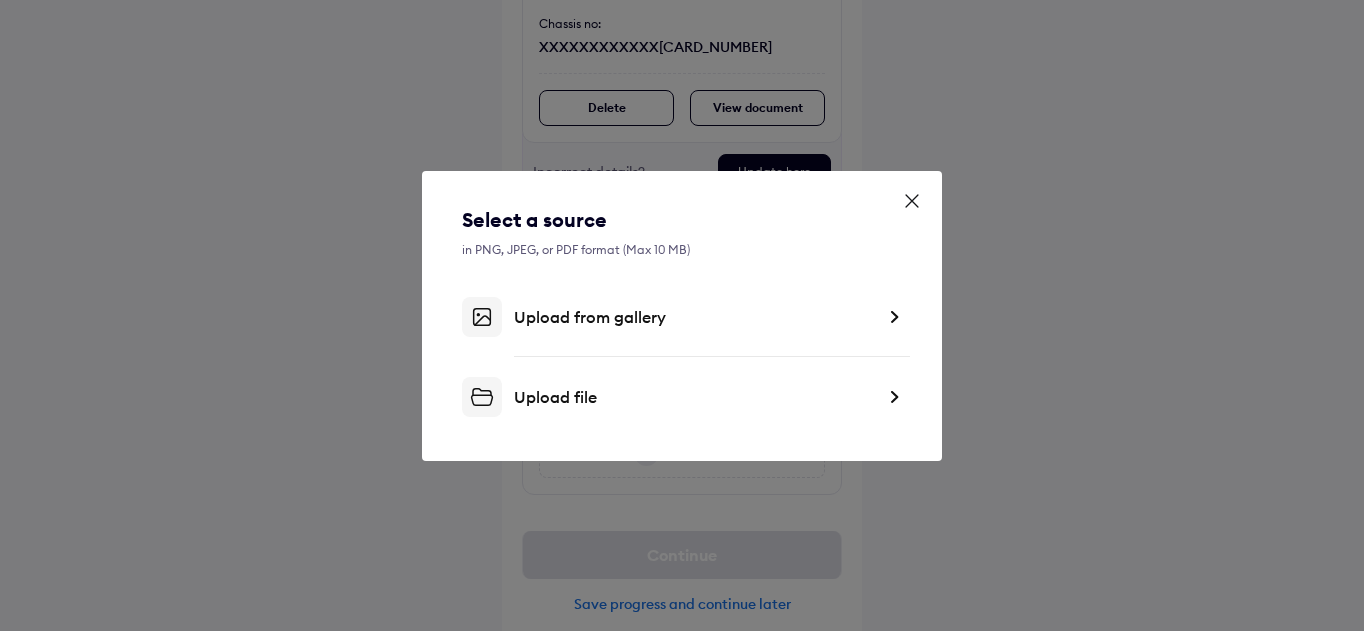 click on "Upload file" at bounding box center [682, 397] 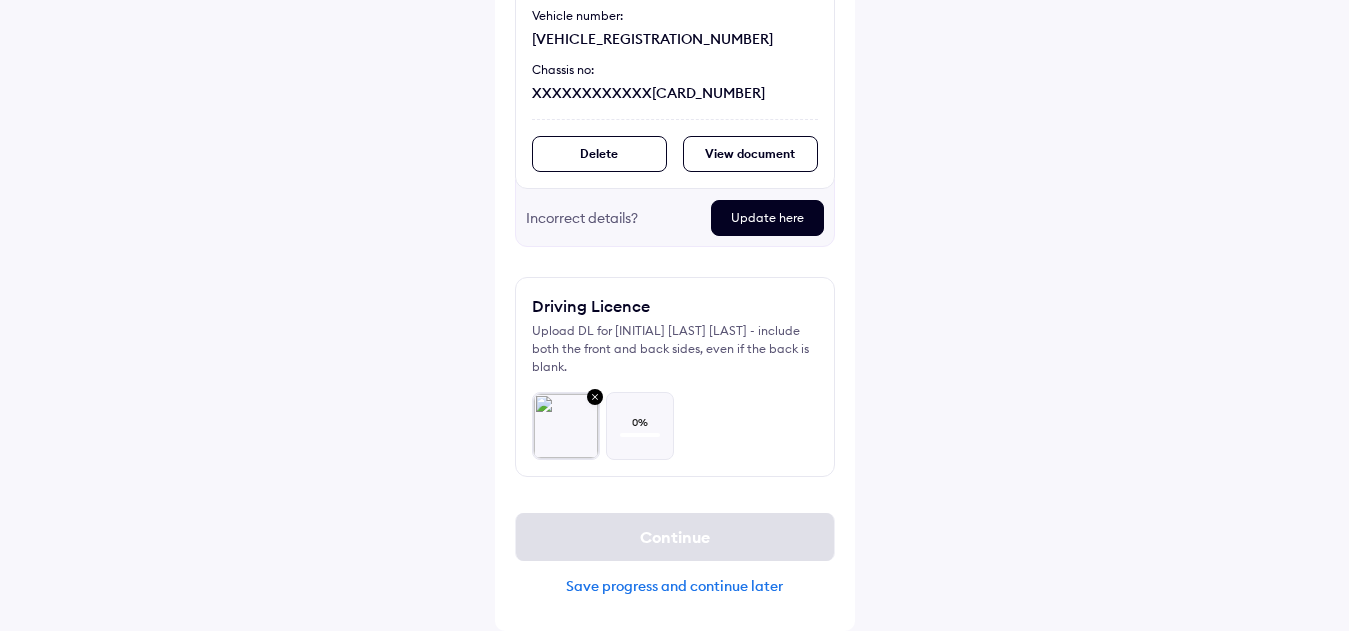 scroll, scrollTop: 335, scrollLeft: 0, axis: vertical 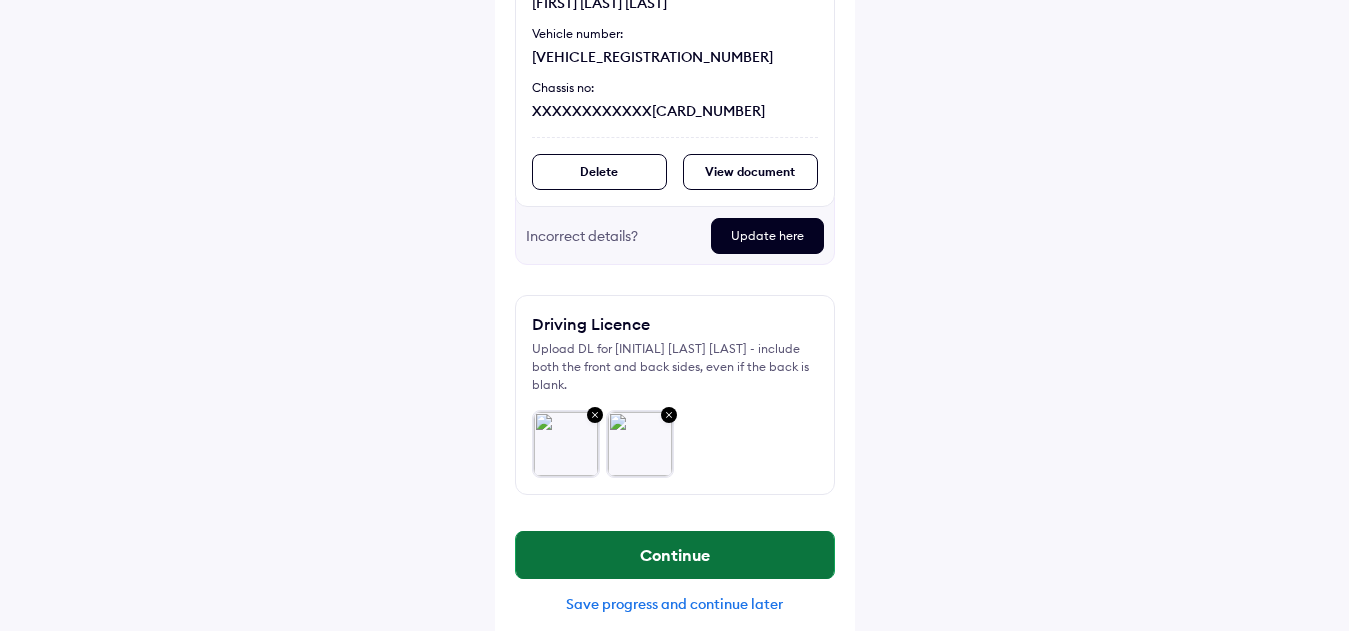 click on "Continue" at bounding box center (675, 555) 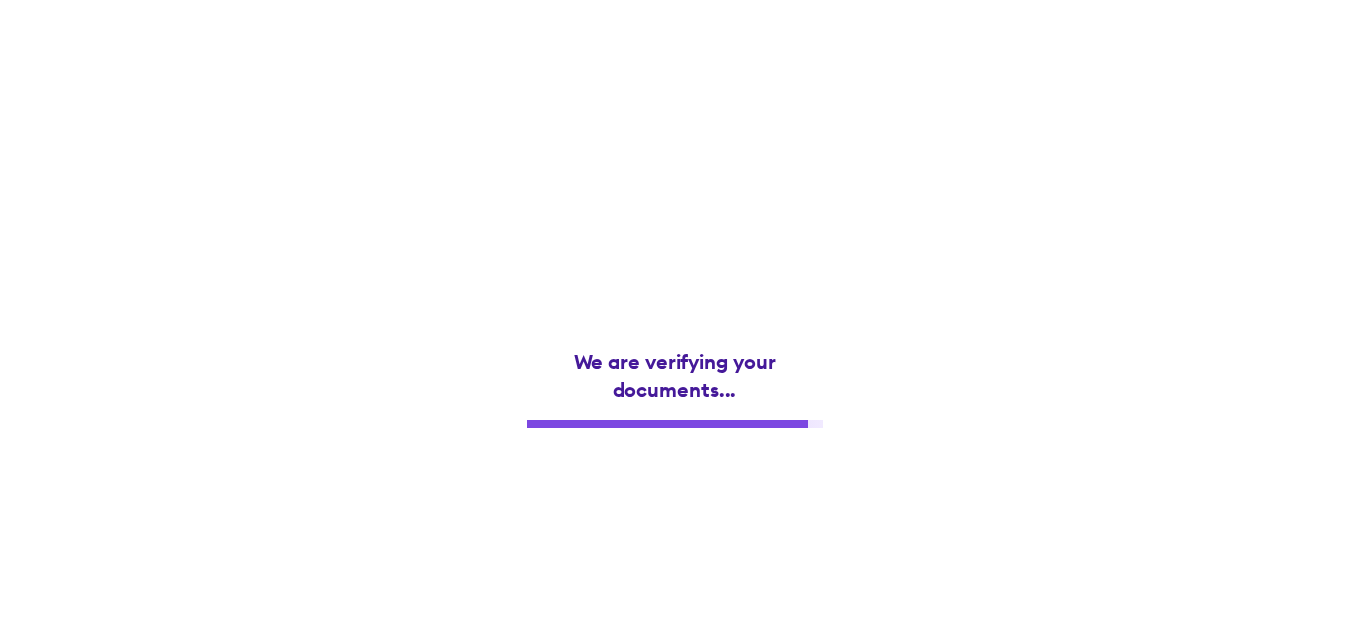 scroll, scrollTop: 0, scrollLeft: 0, axis: both 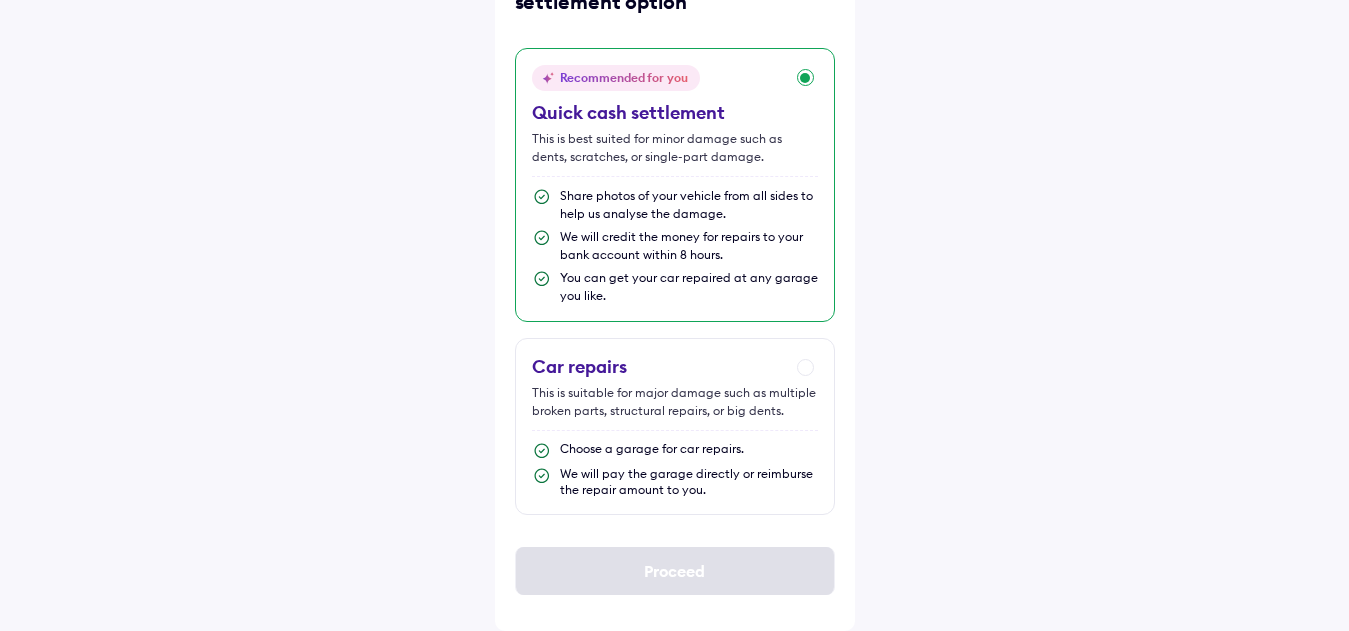 click at bounding box center (675, 176) 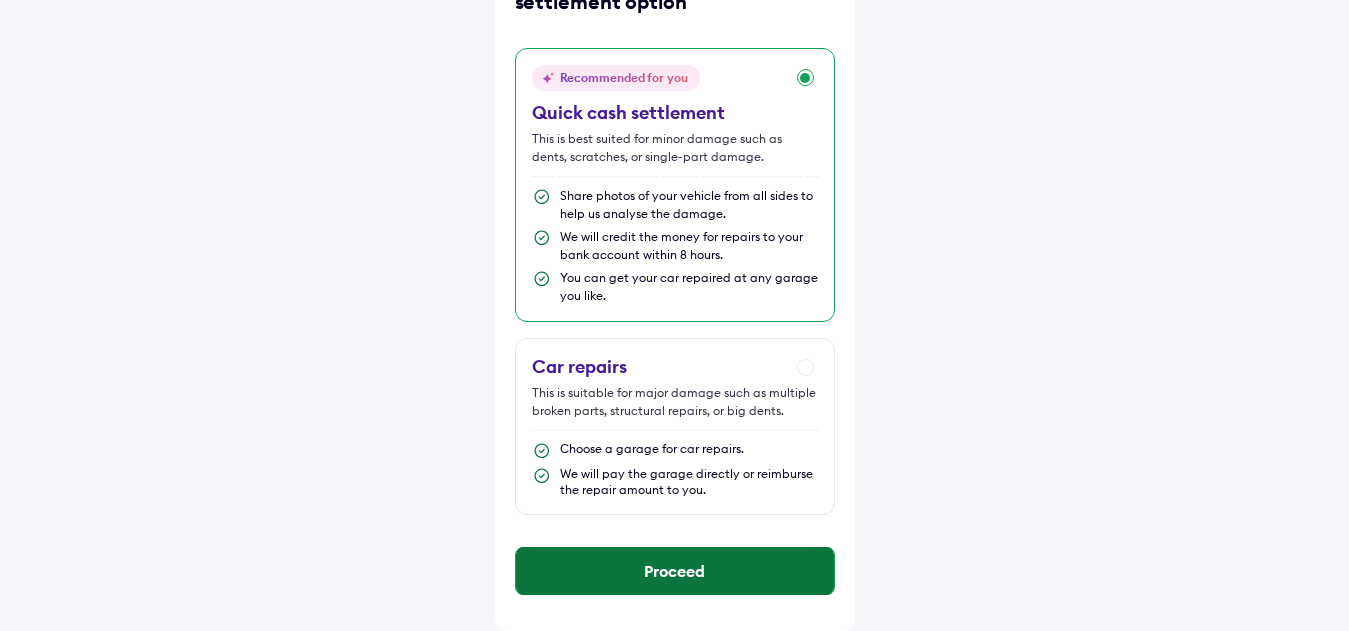 click on "Proceed" at bounding box center [675, 571] 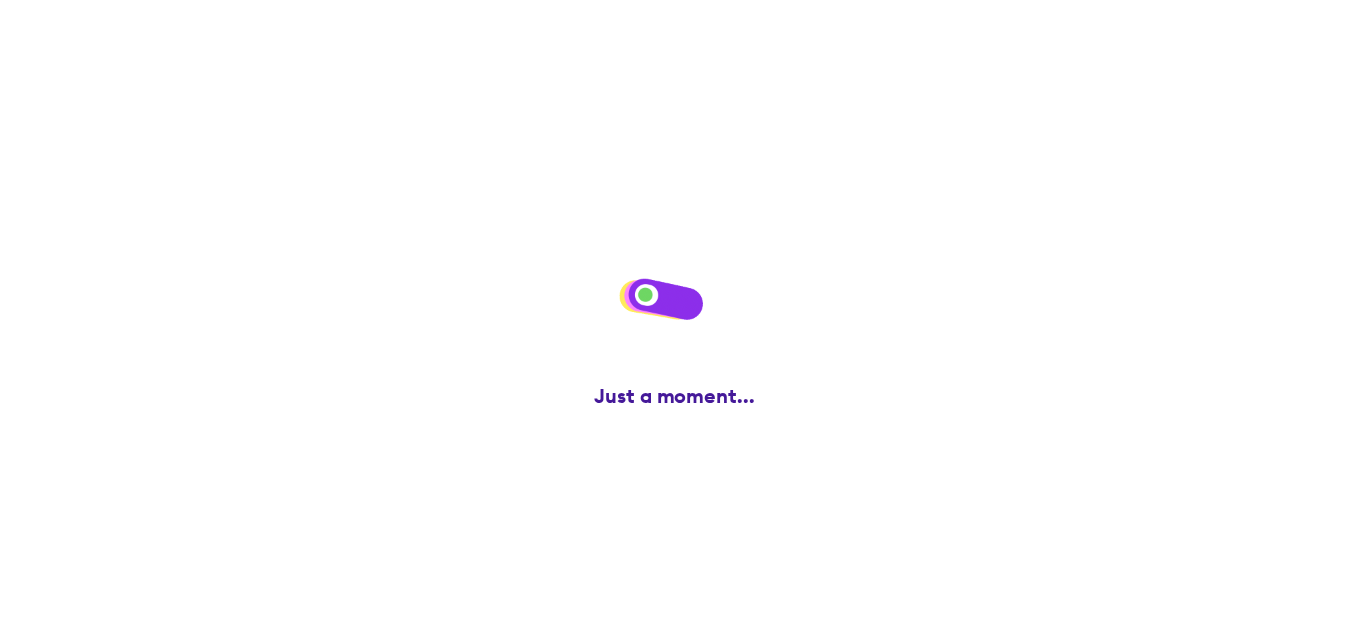 scroll, scrollTop: 0, scrollLeft: 0, axis: both 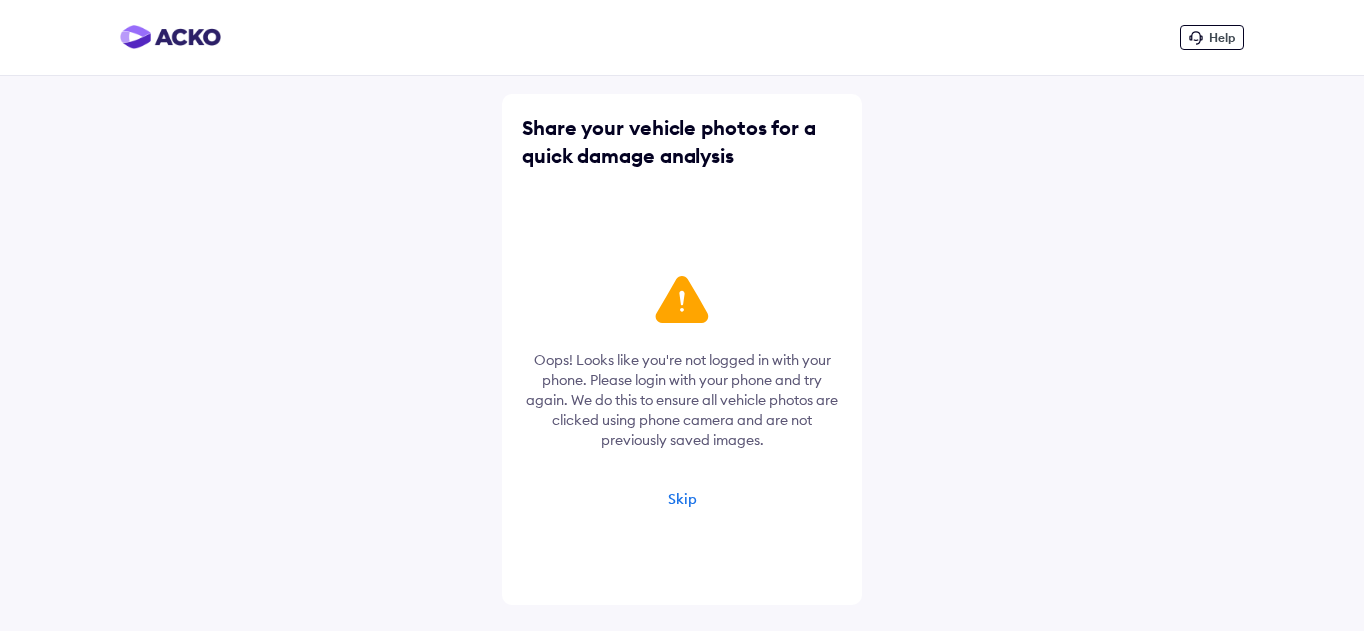 click on "Skip" at bounding box center (682, 499) 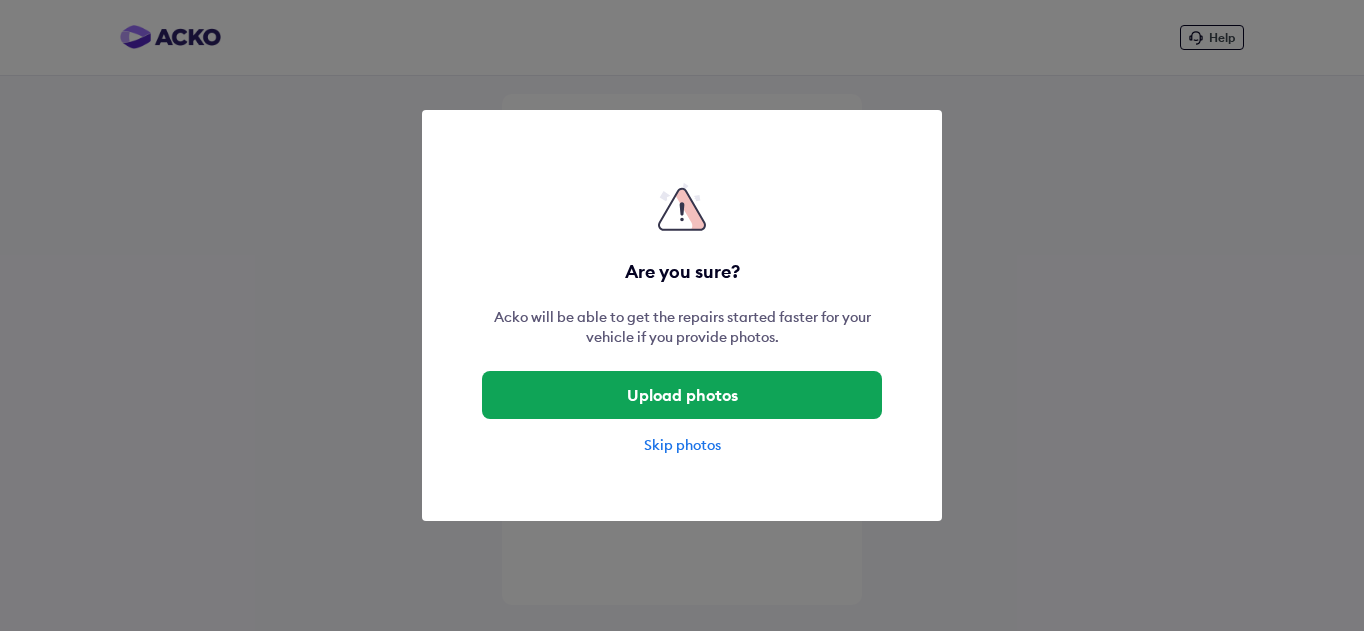 click on "Skip photos" at bounding box center (682, 445) 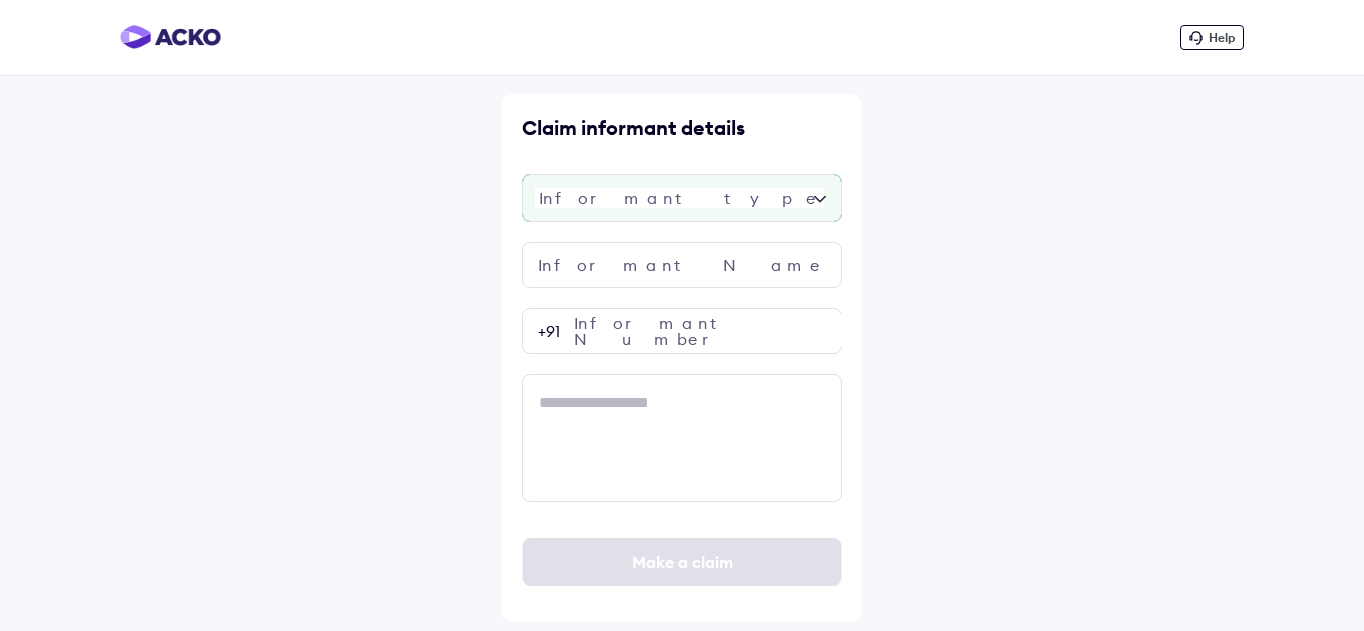 click at bounding box center (682, 198) 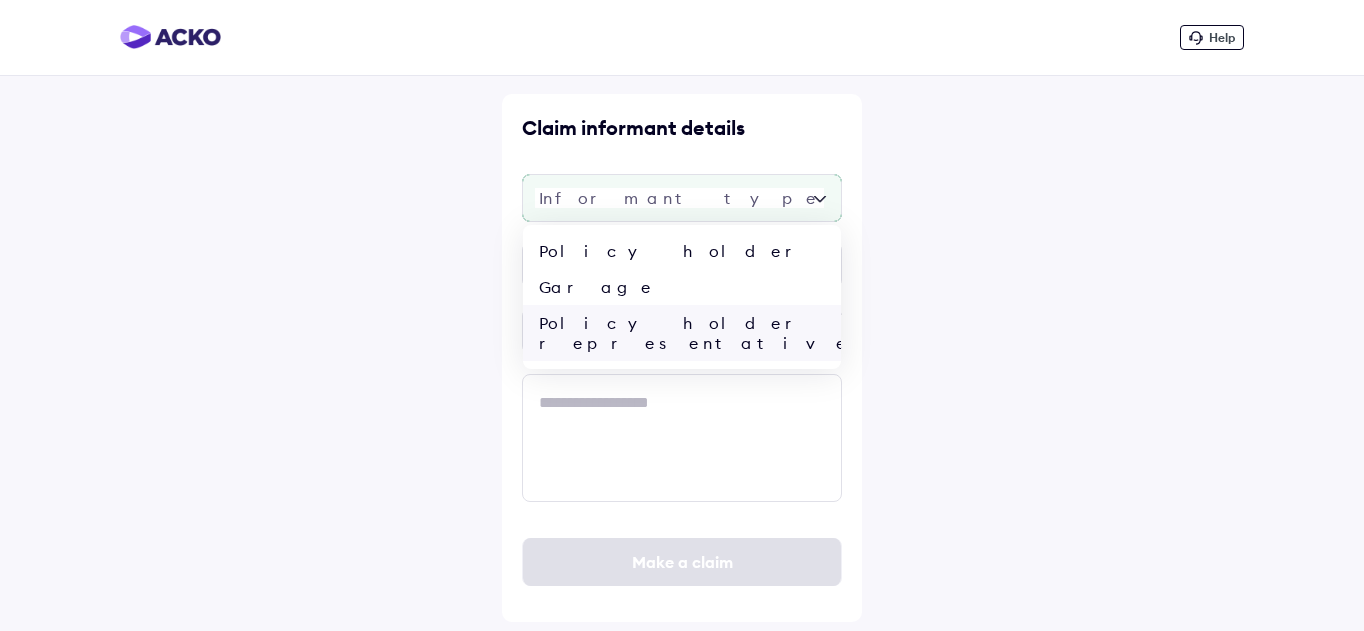 click on "Policy holder representative" at bounding box center [682, 333] 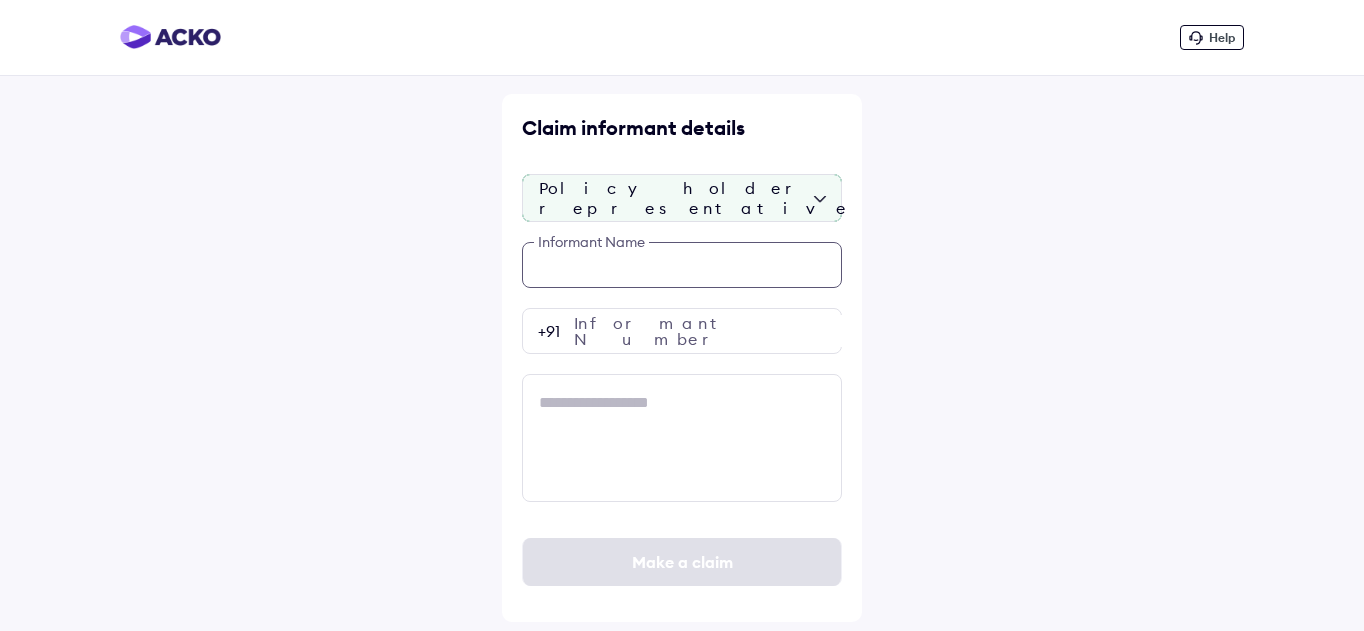 click at bounding box center (682, 265) 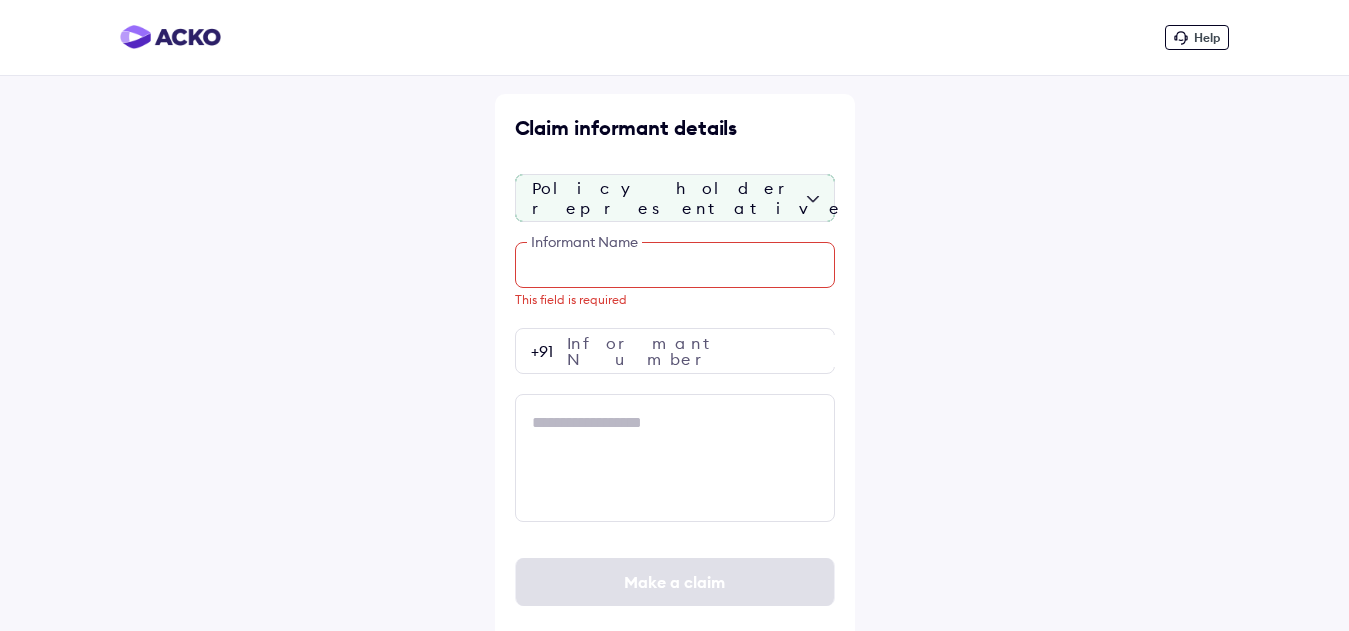 click at bounding box center [675, 265] 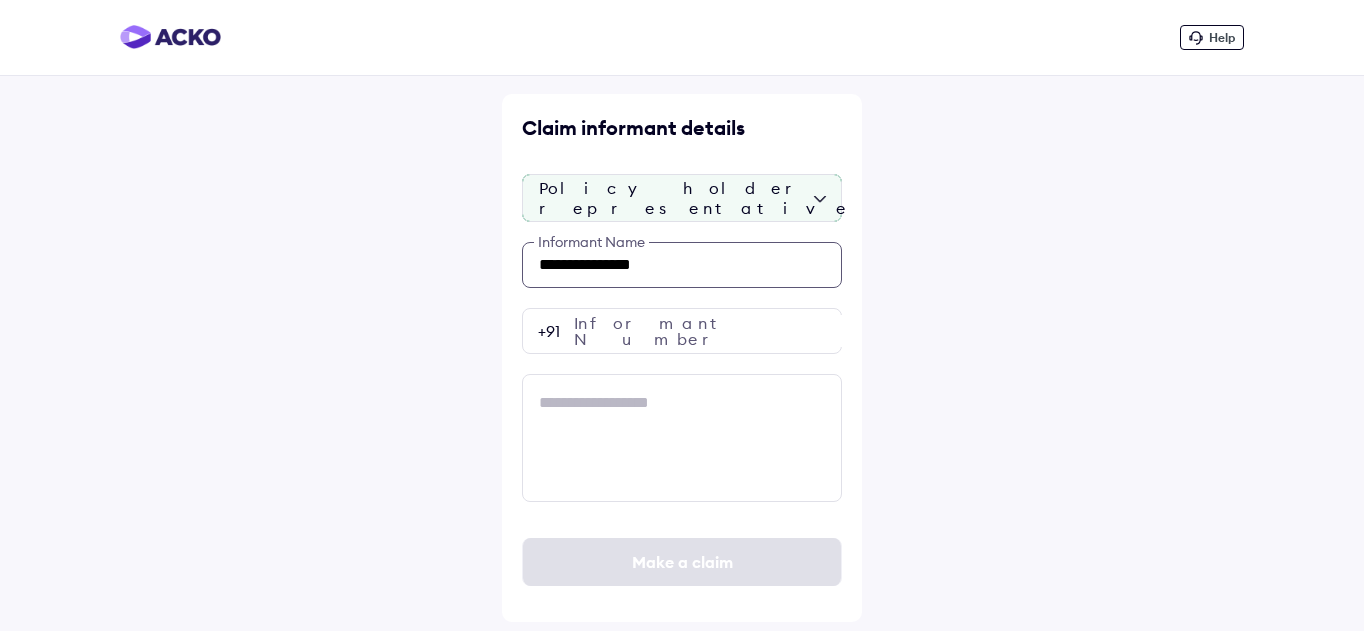 type on "**********" 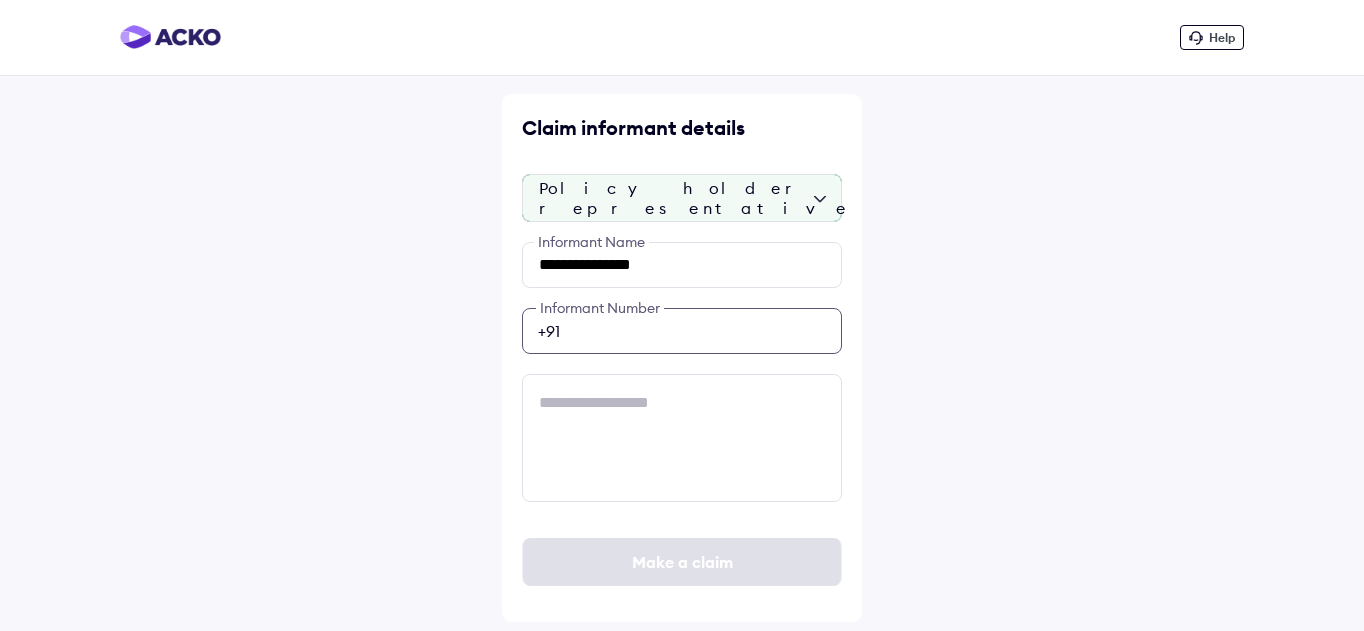 drag, startPoint x: 647, startPoint y: 337, endPoint x: 675, endPoint y: 252, distance: 89.49302 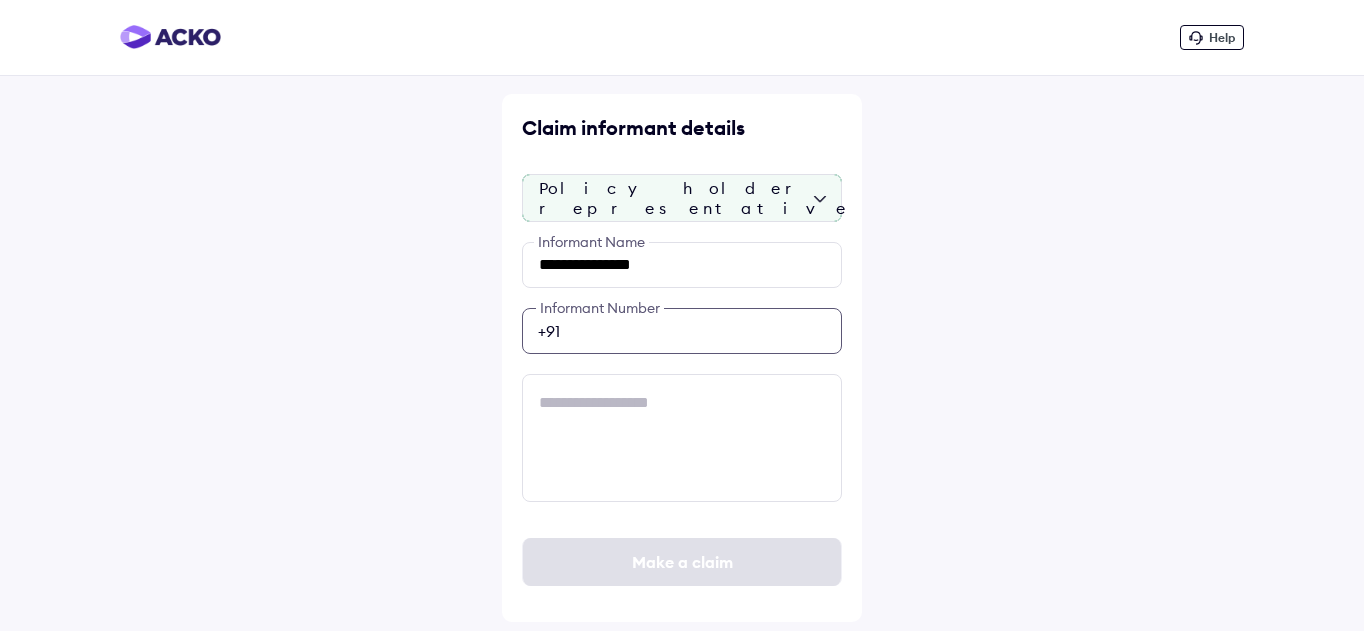 click at bounding box center (682, 331) 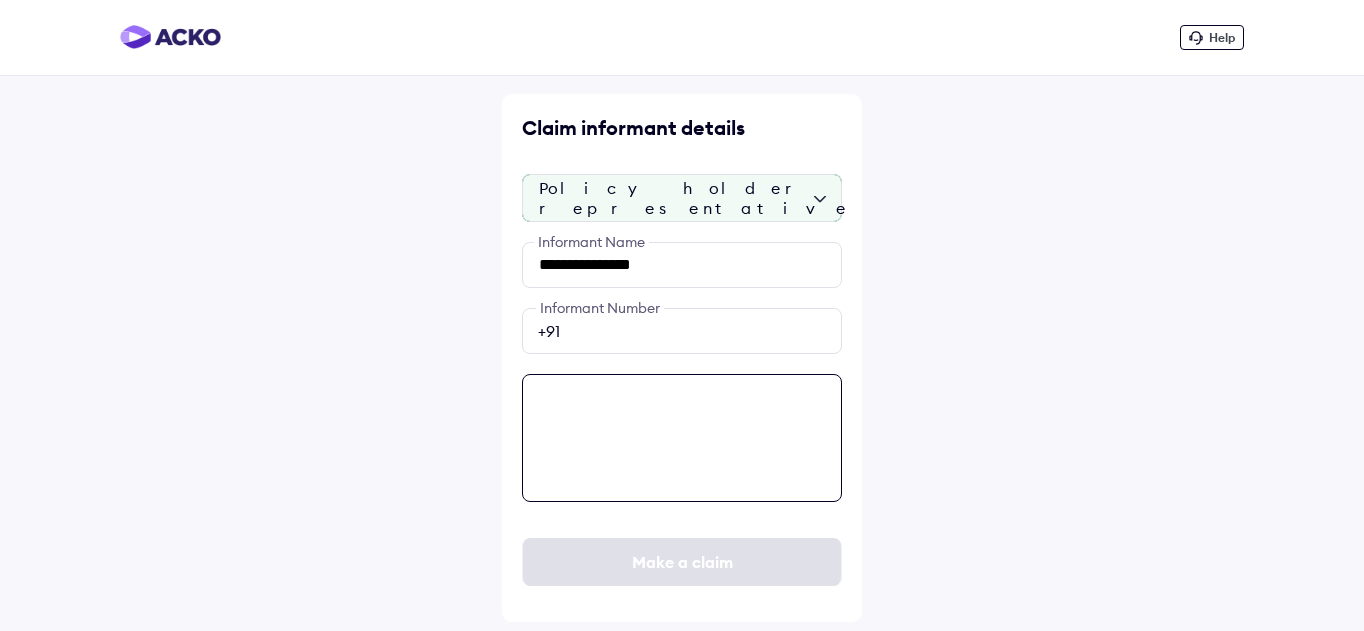 click at bounding box center [682, 438] 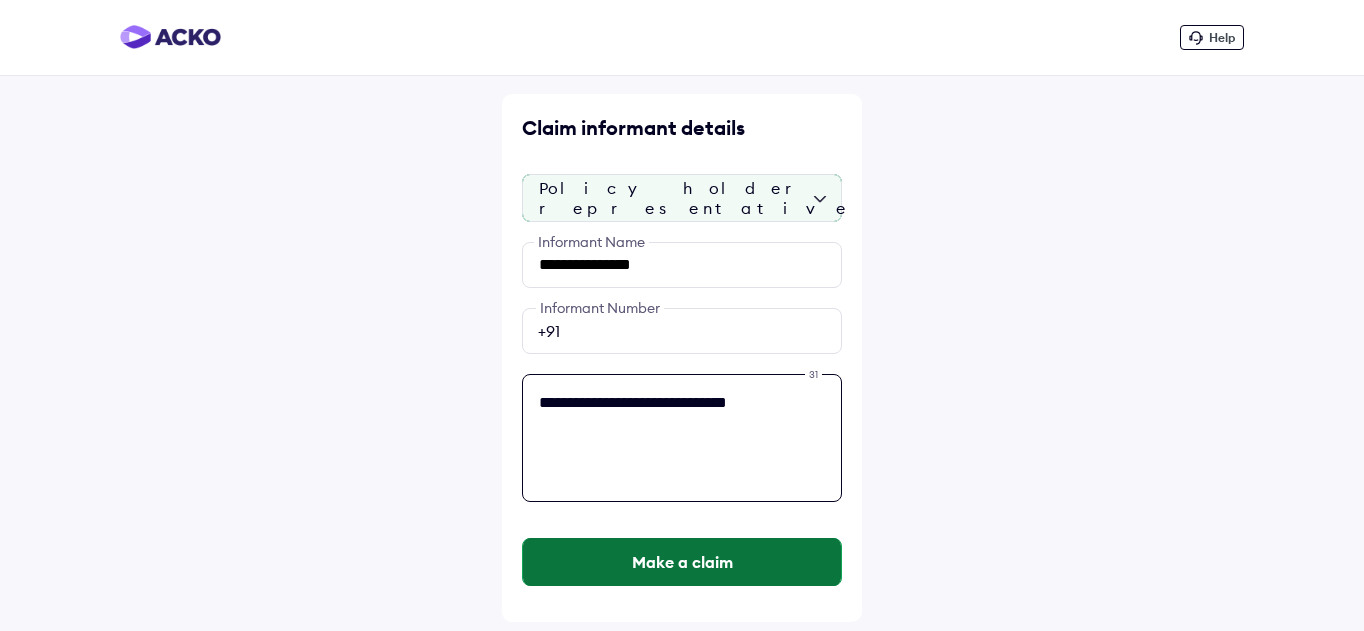 type on "**********" 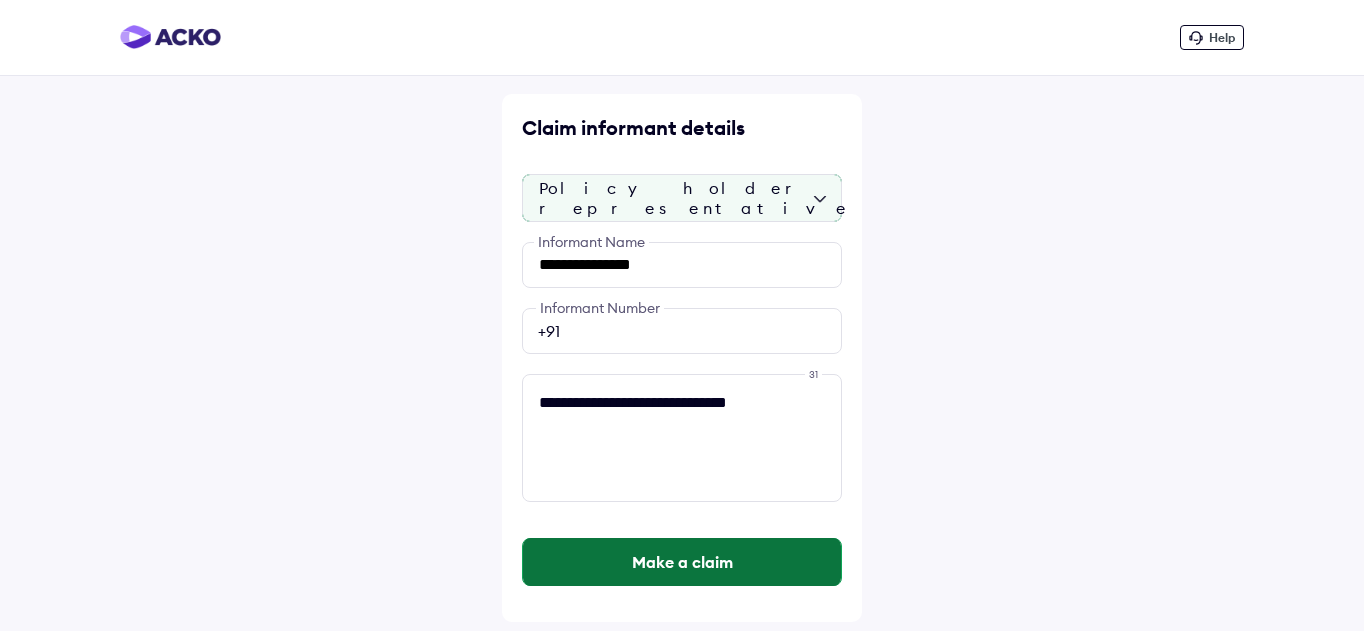 click on "Make a claim" at bounding box center [682, 562] 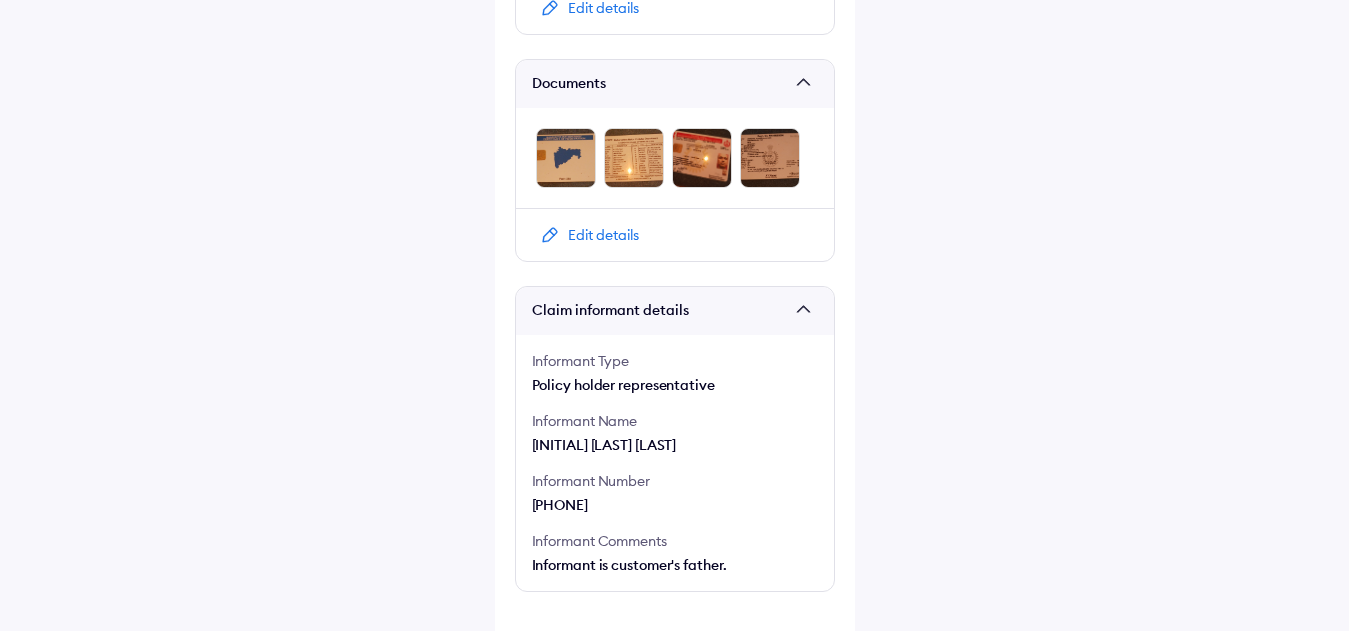 scroll, scrollTop: 1469, scrollLeft: 0, axis: vertical 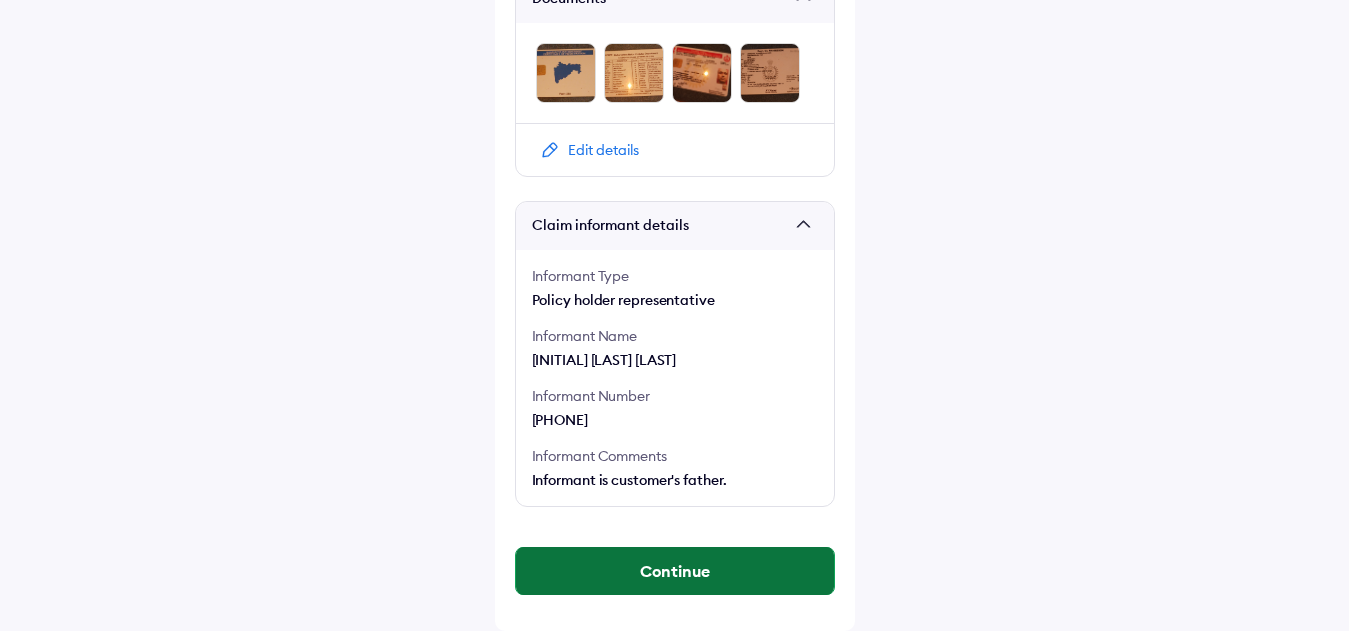click on "Continue" at bounding box center [675, 571] 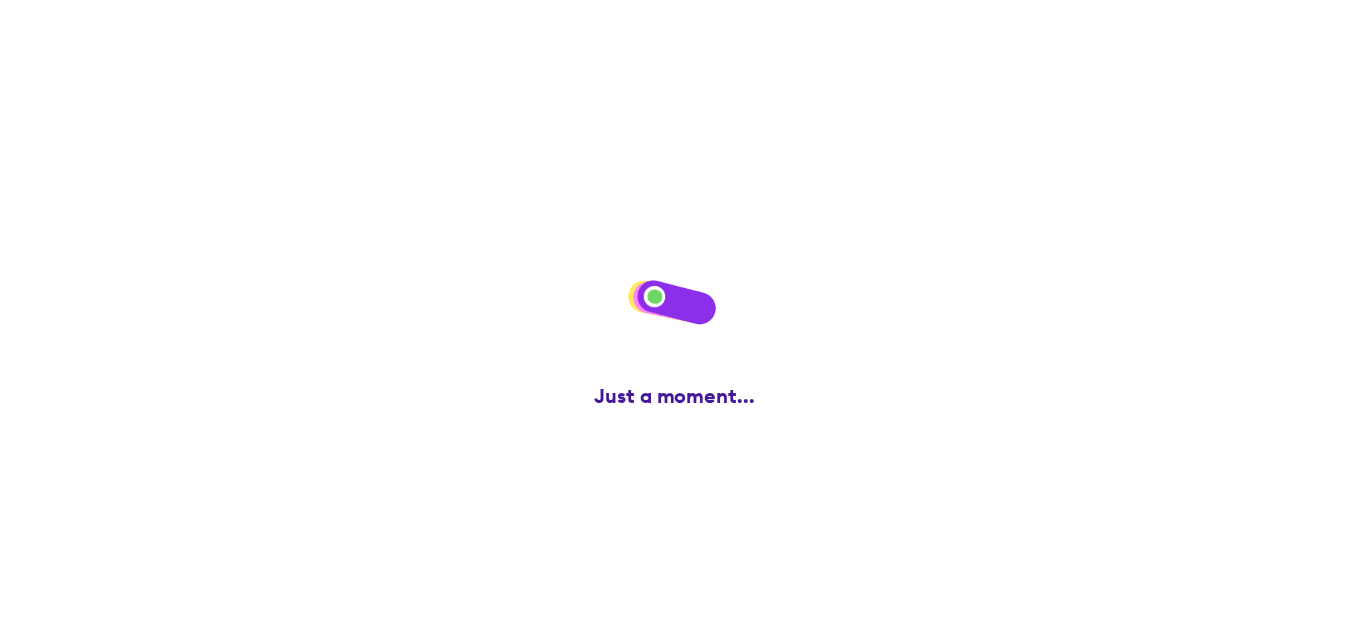 scroll, scrollTop: 0, scrollLeft: 0, axis: both 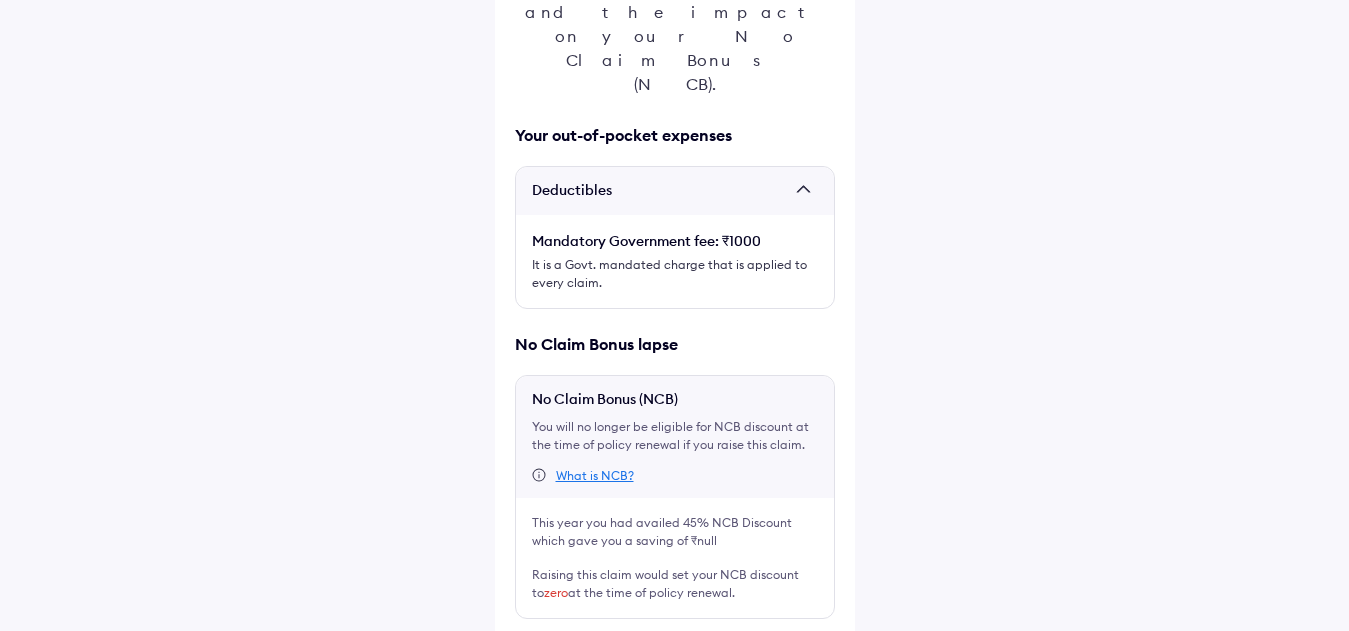 click at bounding box center [523, 651] 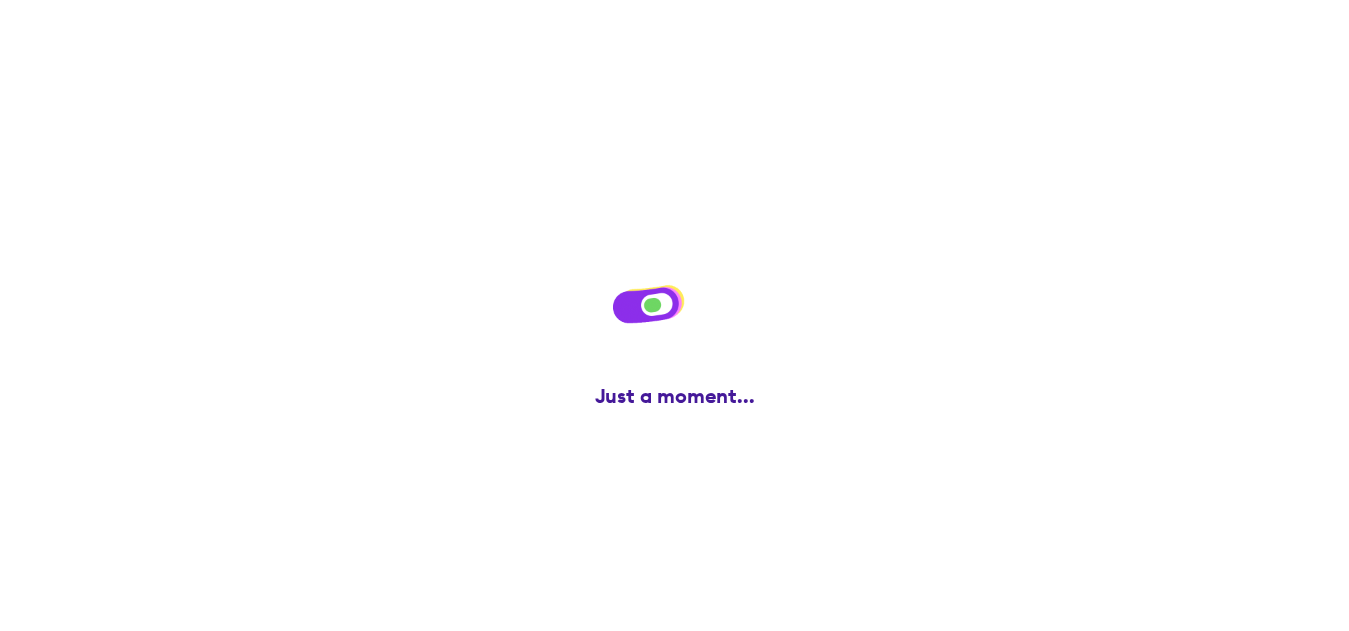 scroll, scrollTop: 0, scrollLeft: 0, axis: both 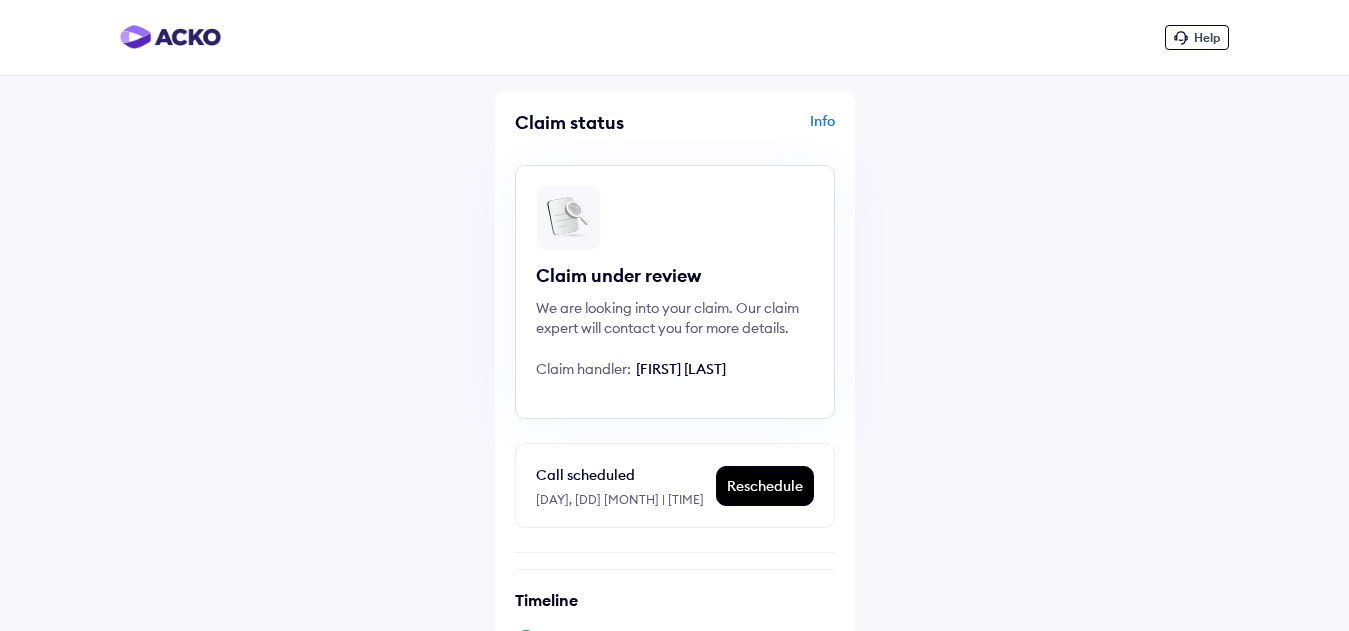 click on "Info" at bounding box center [757, 130] 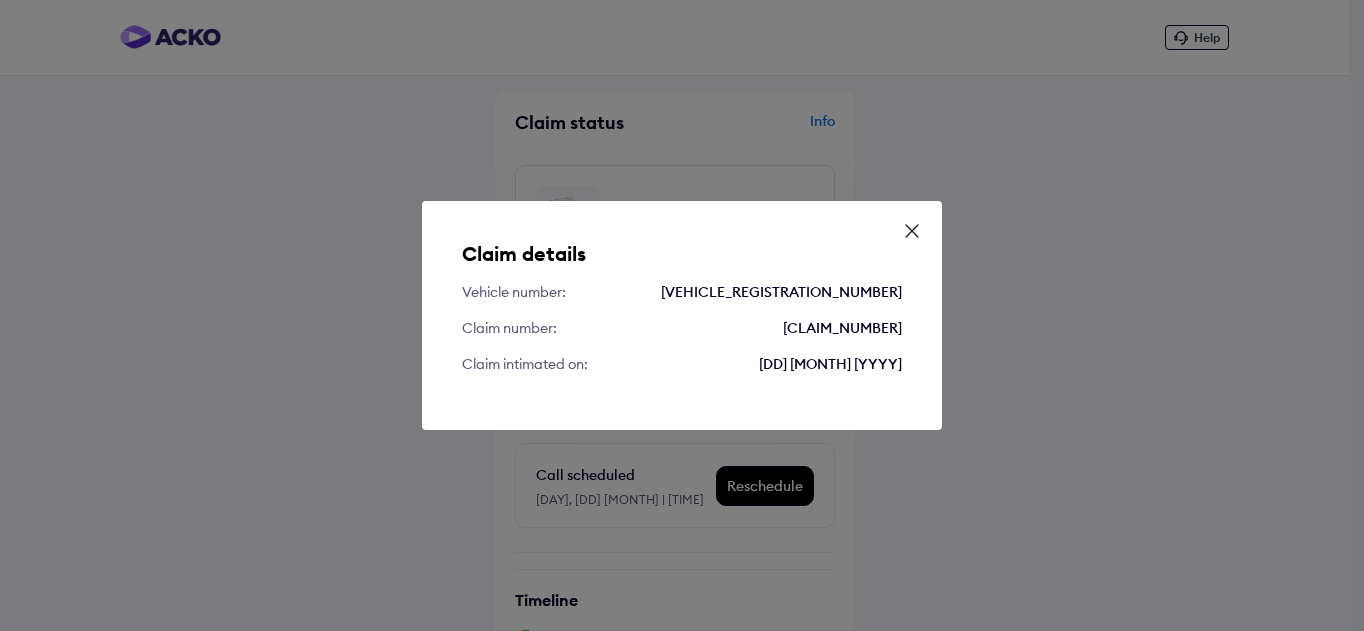 click on "[CLAIM_NUMBER]" at bounding box center (842, 328) 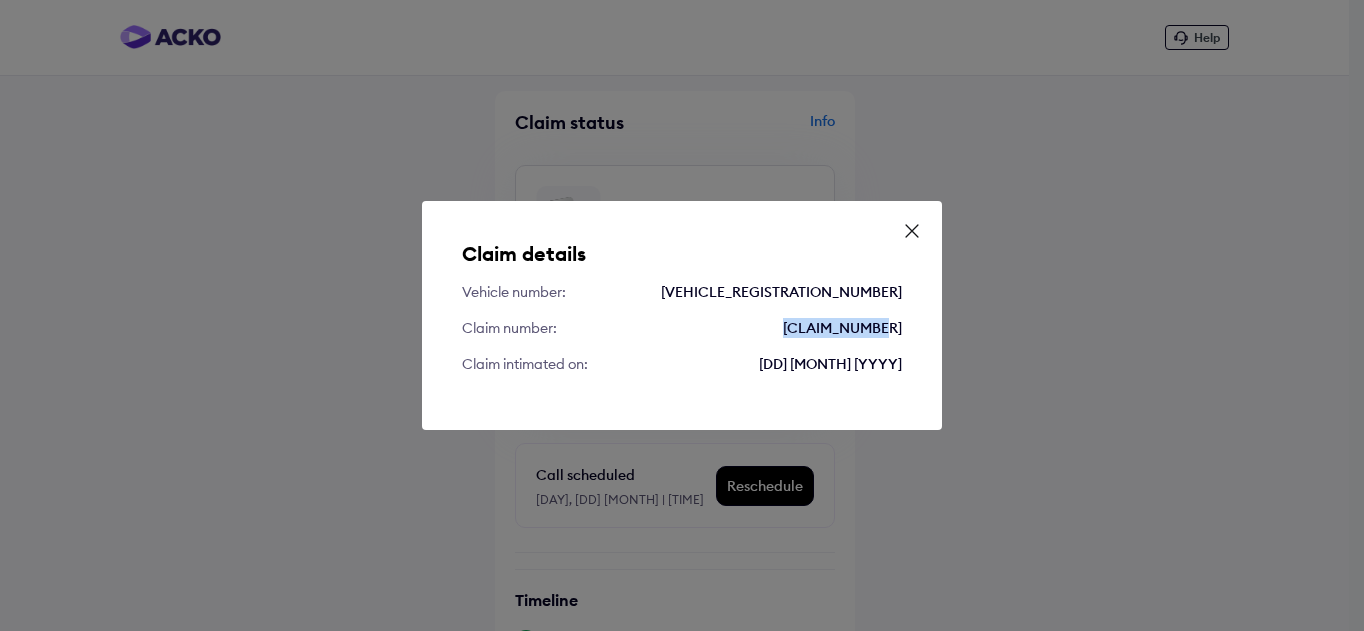 click on "[CLAIM_NUMBER]" at bounding box center [842, 328] 